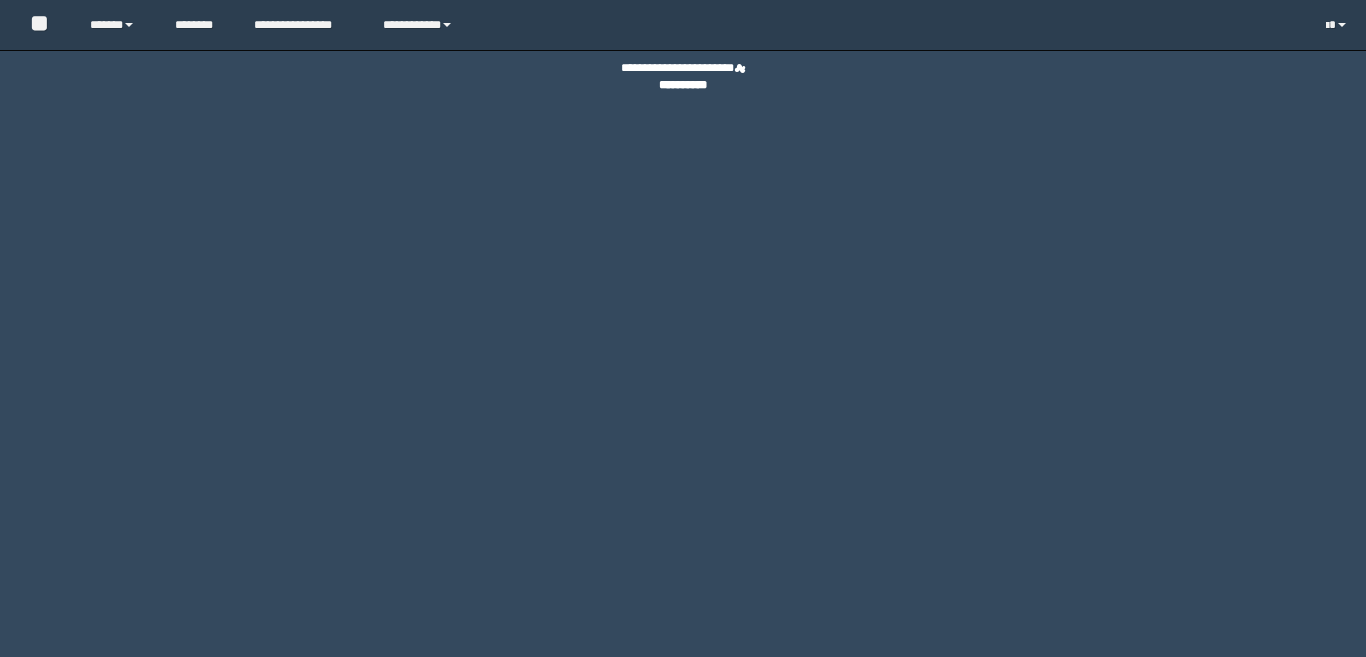 scroll, scrollTop: 0, scrollLeft: 0, axis: both 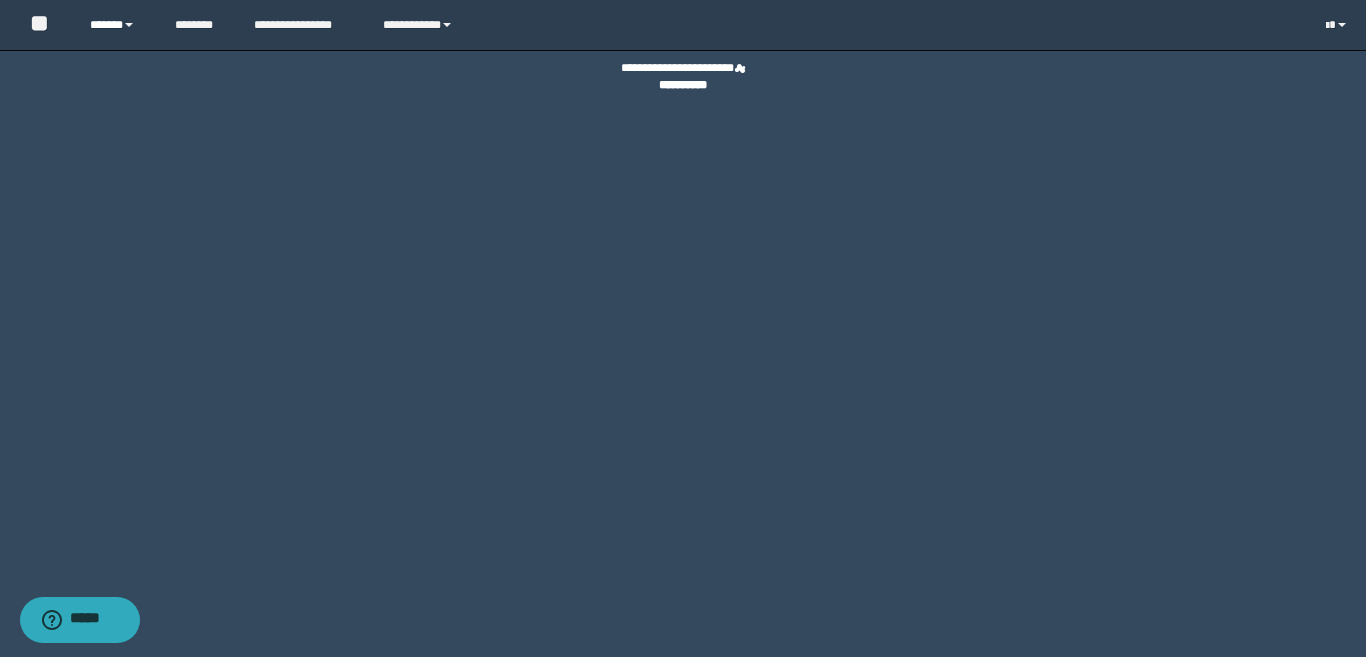 click on "******" at bounding box center (117, 25) 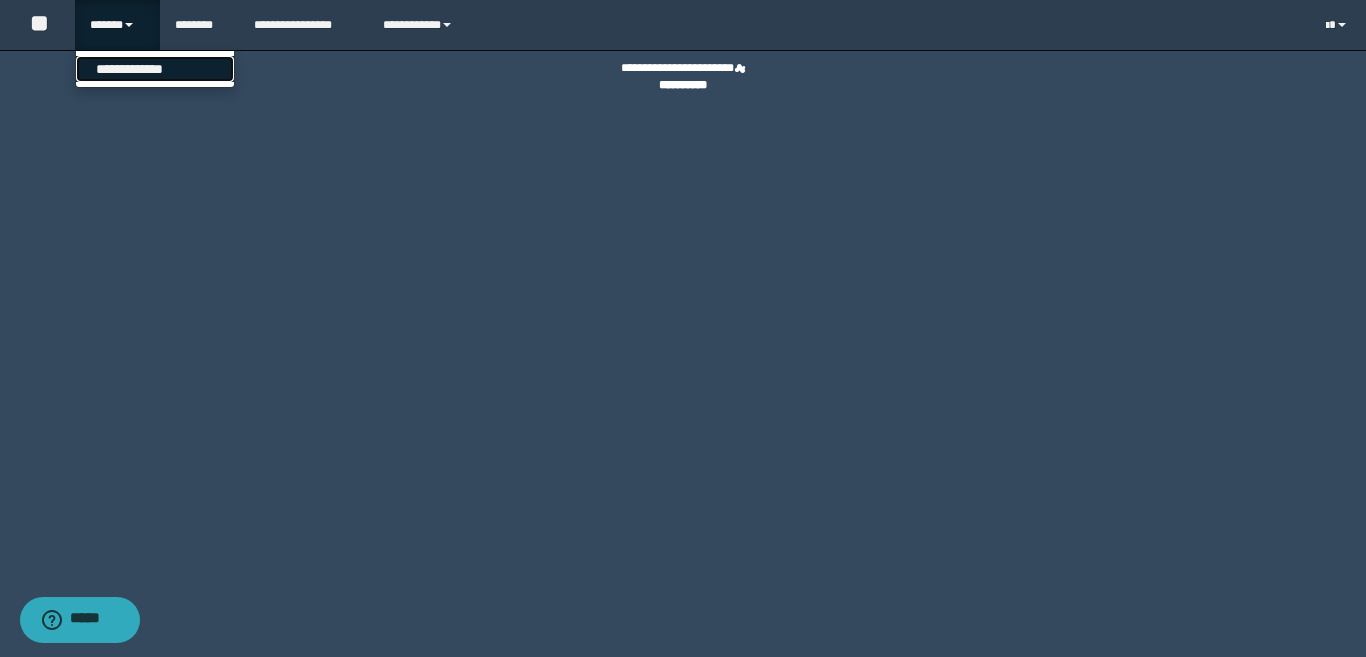 click on "**********" at bounding box center (155, 69) 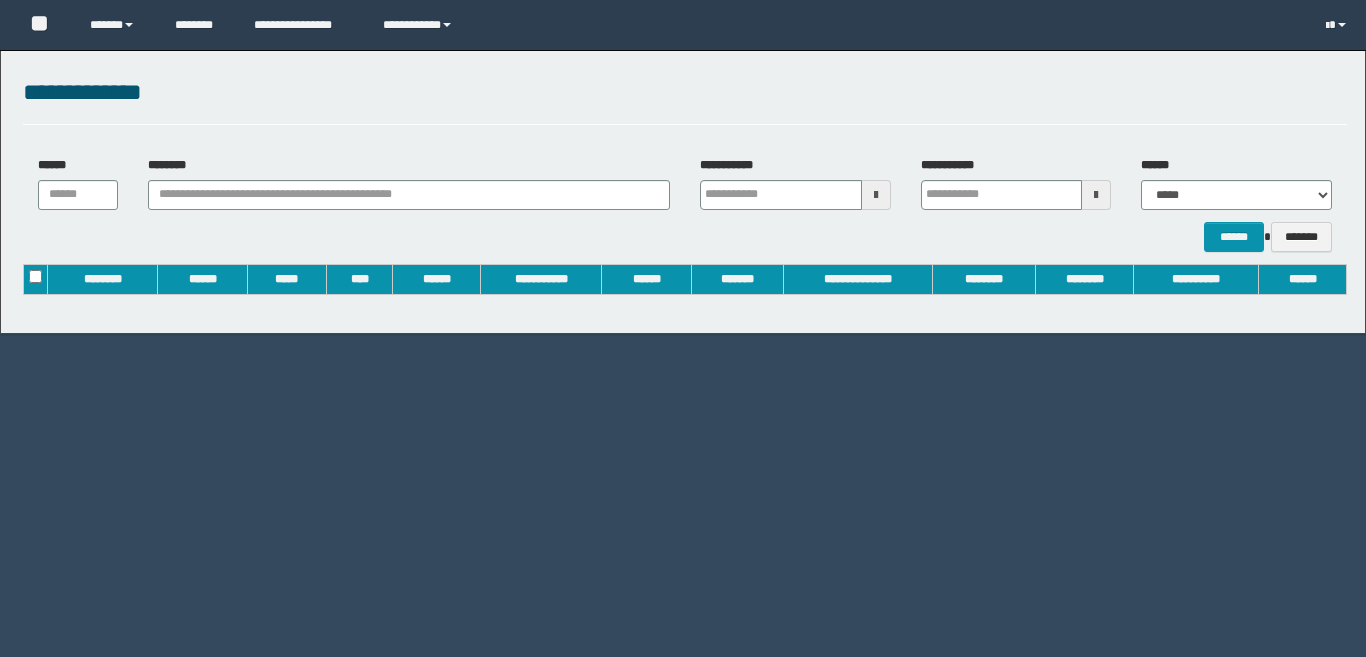 scroll, scrollTop: 0, scrollLeft: 0, axis: both 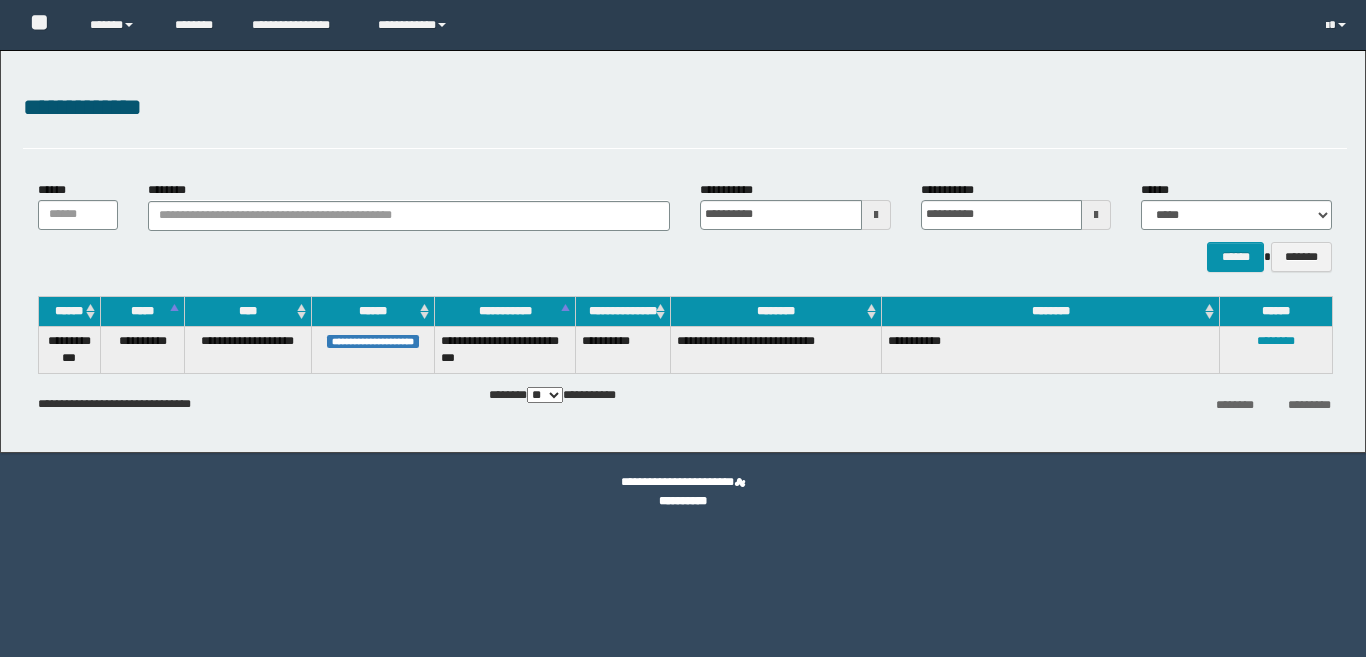 drag, startPoint x: 0, startPoint y: 0, endPoint x: 144, endPoint y: 66, distance: 158.40454 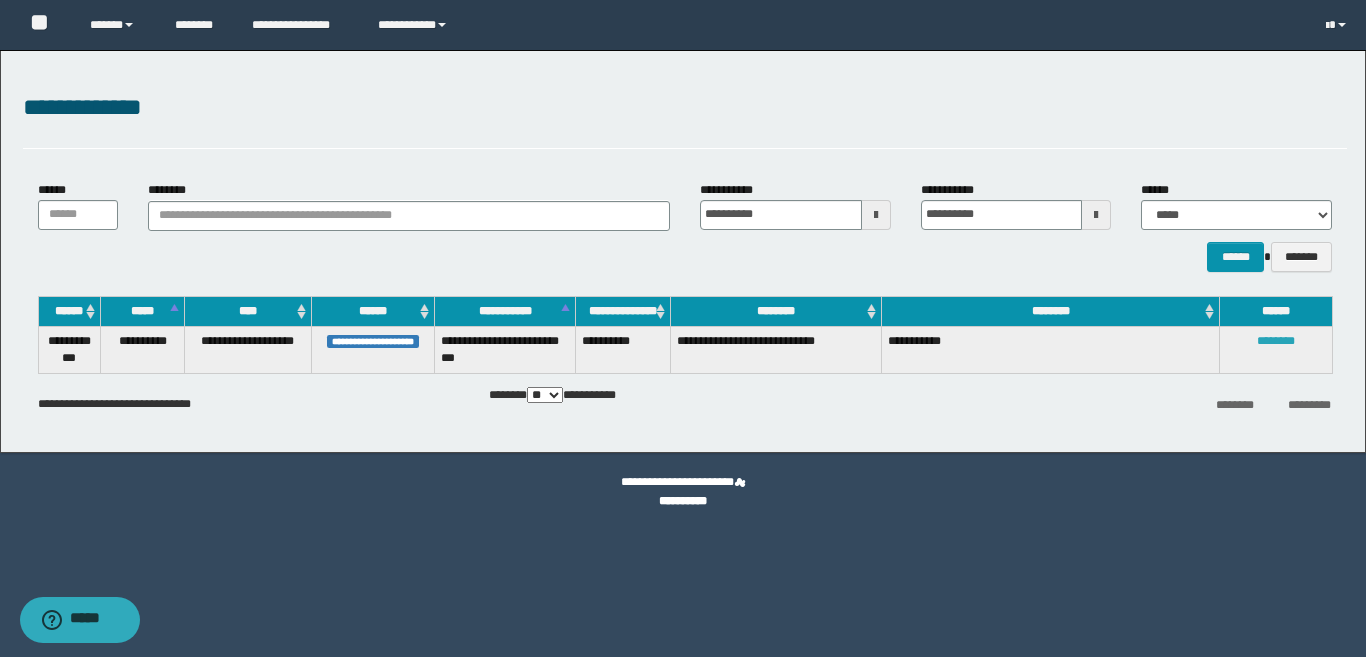 click on "********" at bounding box center (1276, 341) 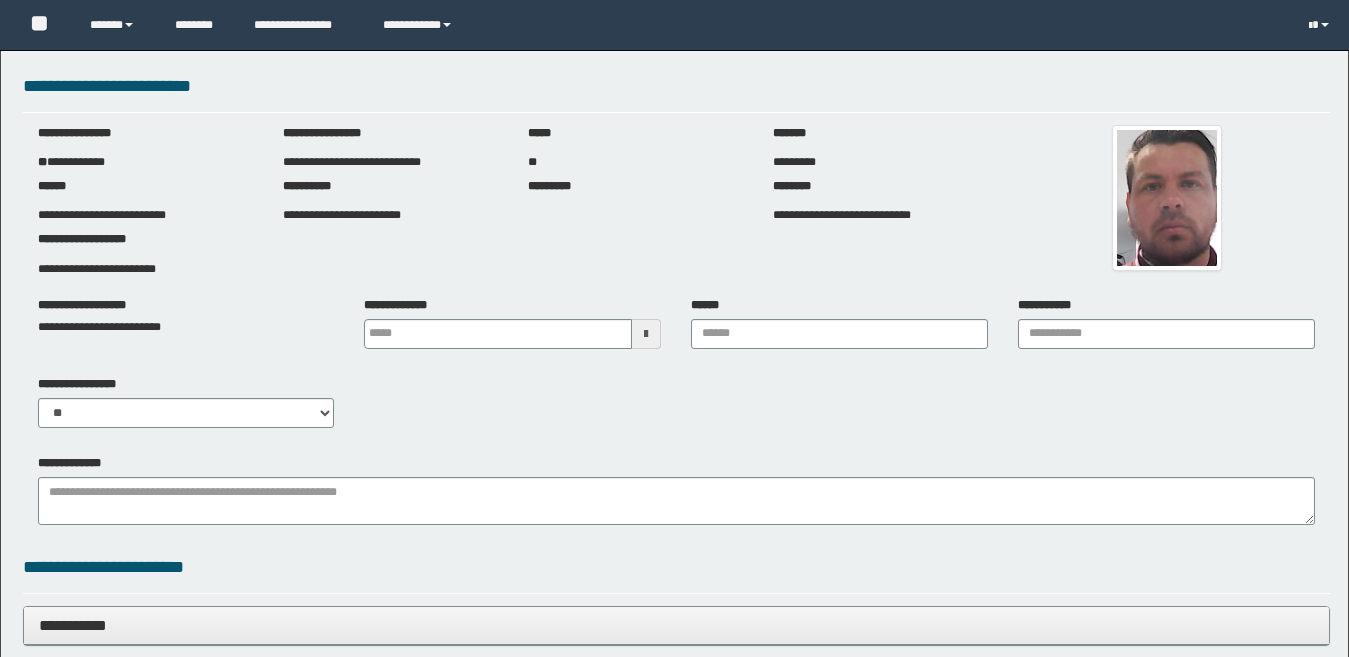 scroll, scrollTop: 0, scrollLeft: 0, axis: both 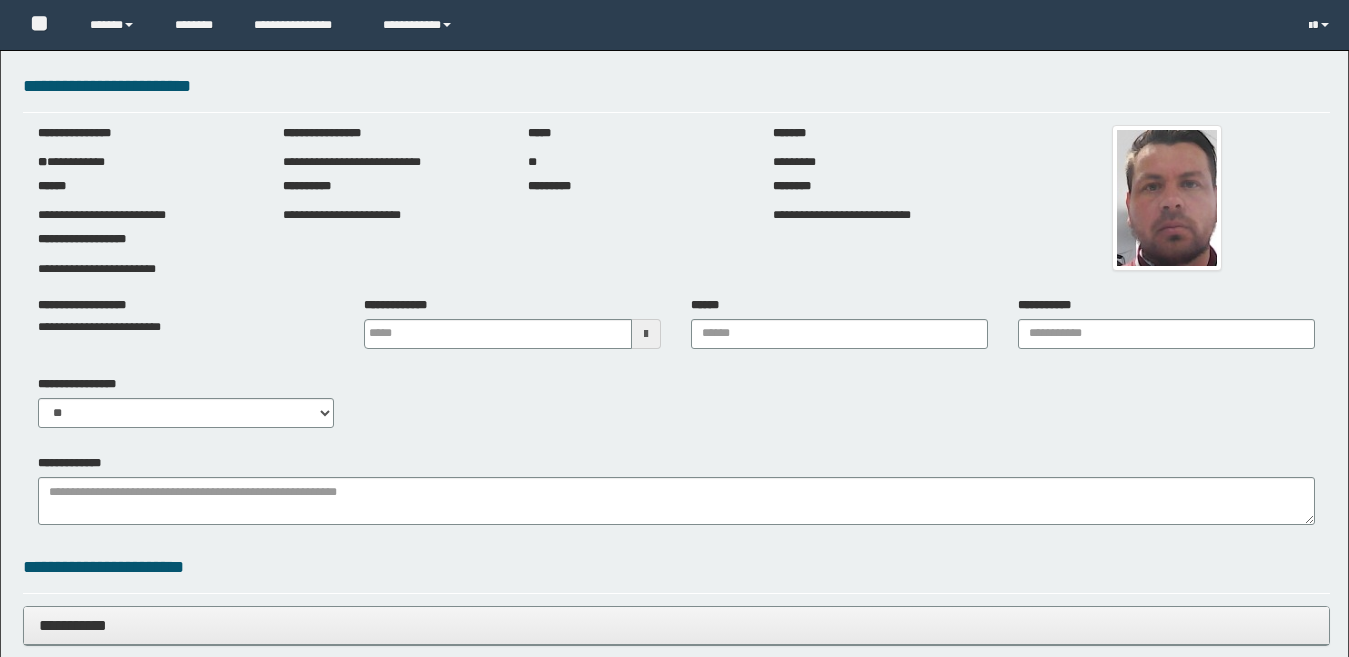 click at bounding box center [646, 334] 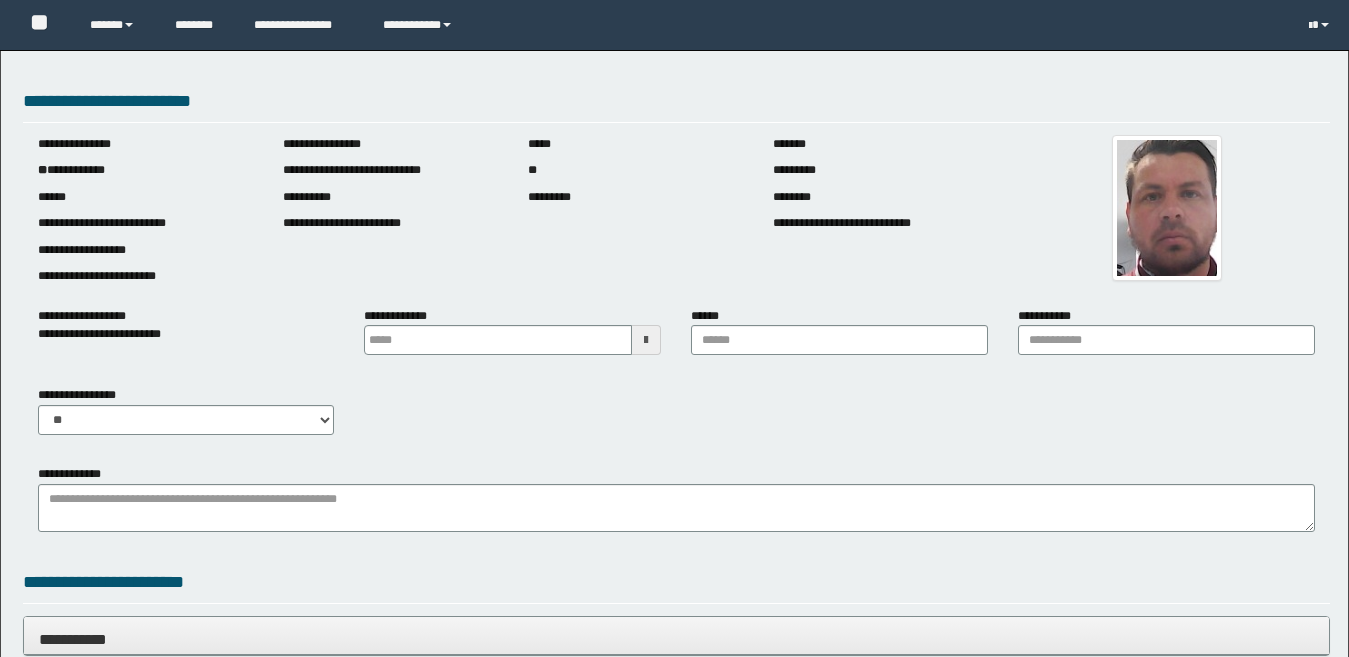 click at bounding box center (646, 340) 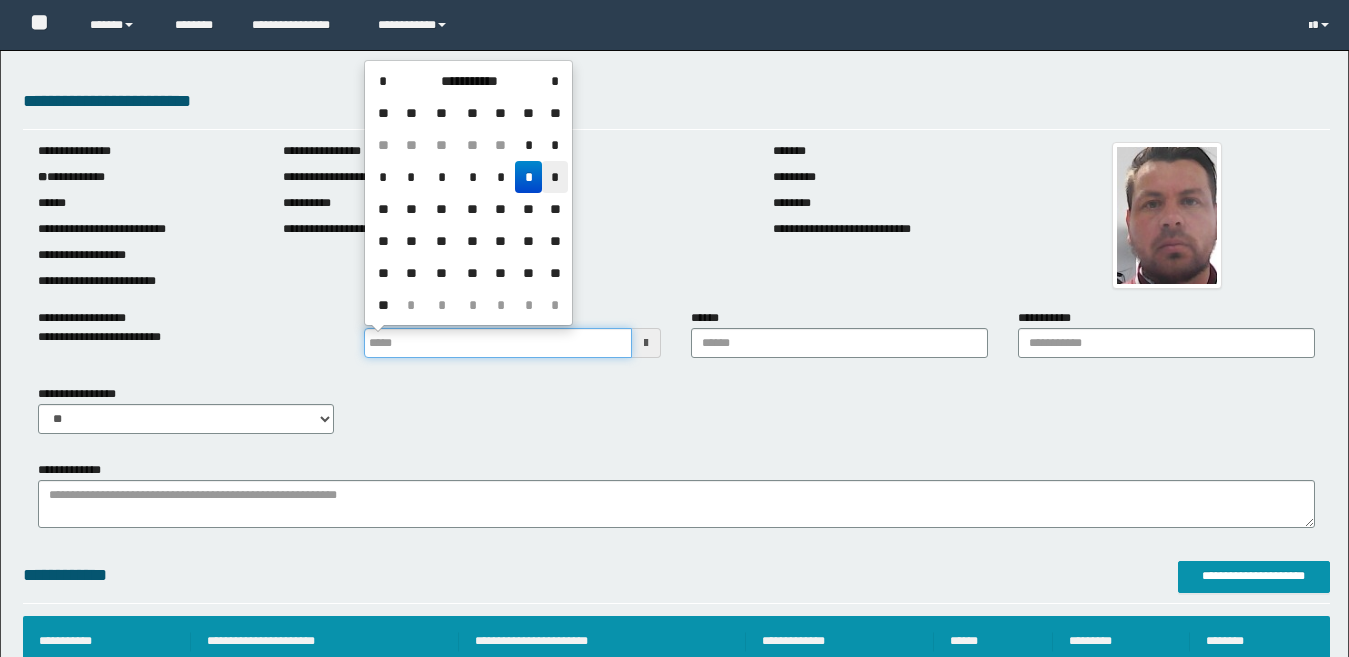 scroll, scrollTop: 0, scrollLeft: 0, axis: both 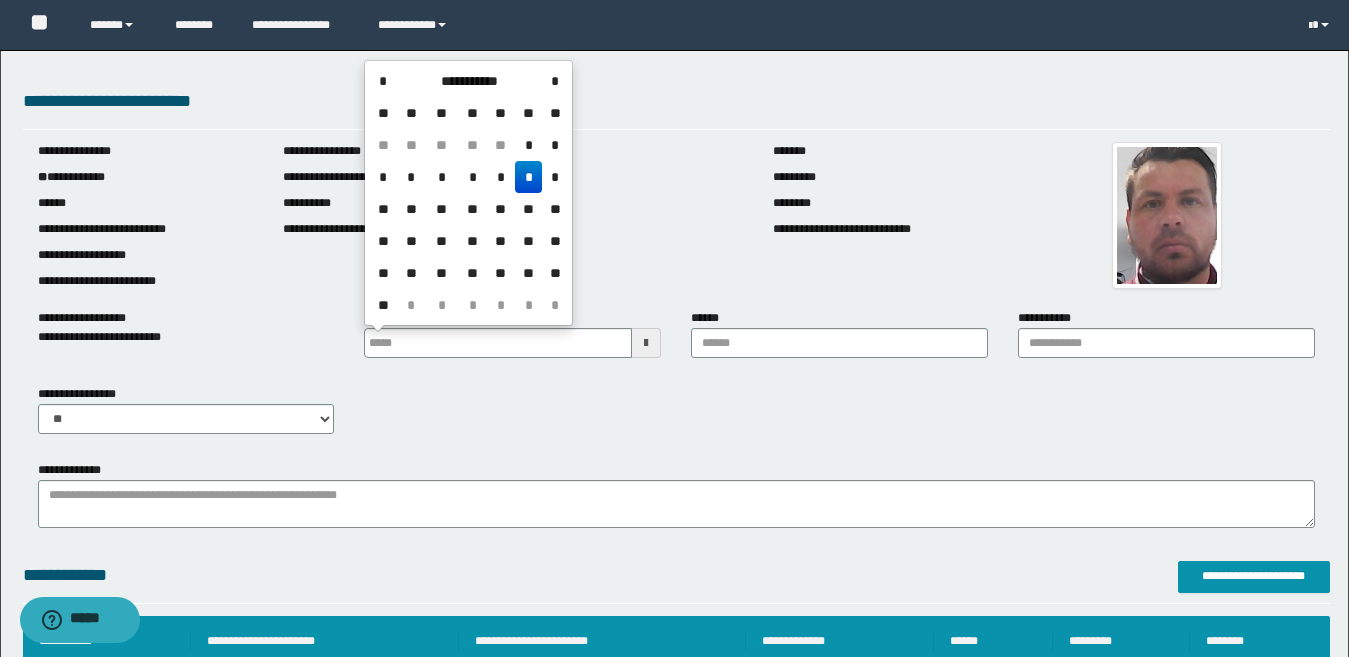 click on "*" at bounding box center (529, 177) 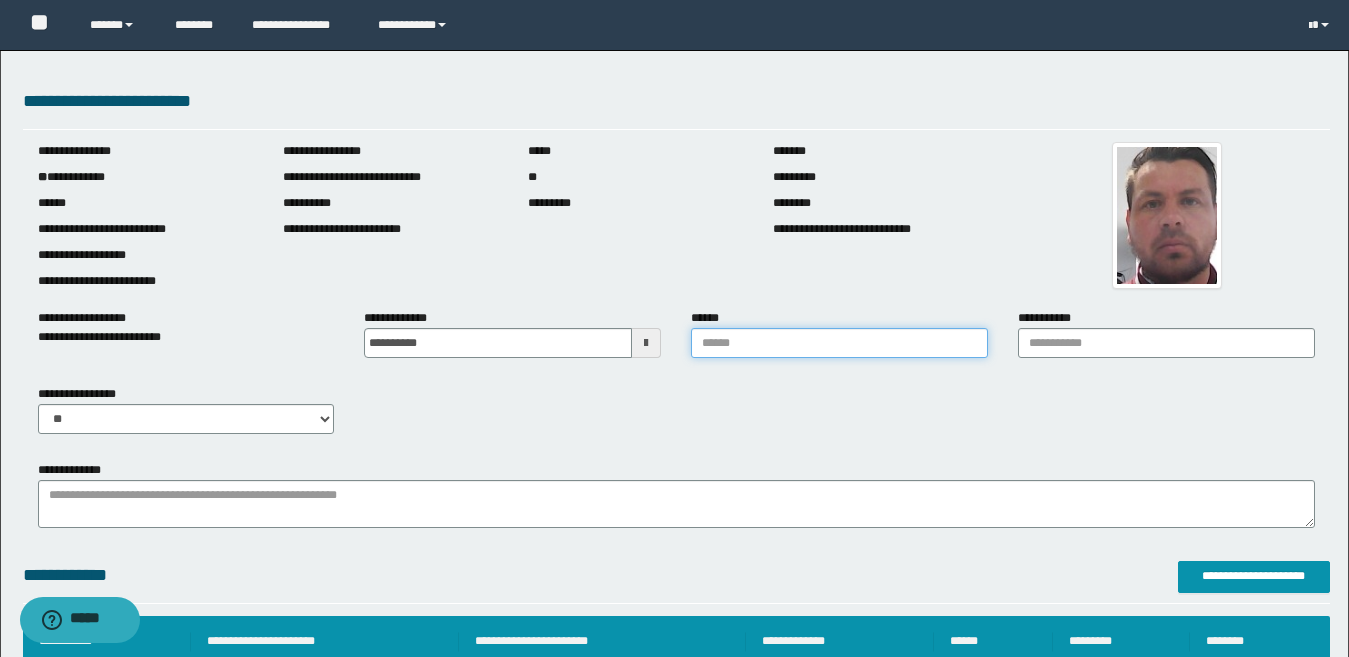 click on "******" at bounding box center (839, 343) 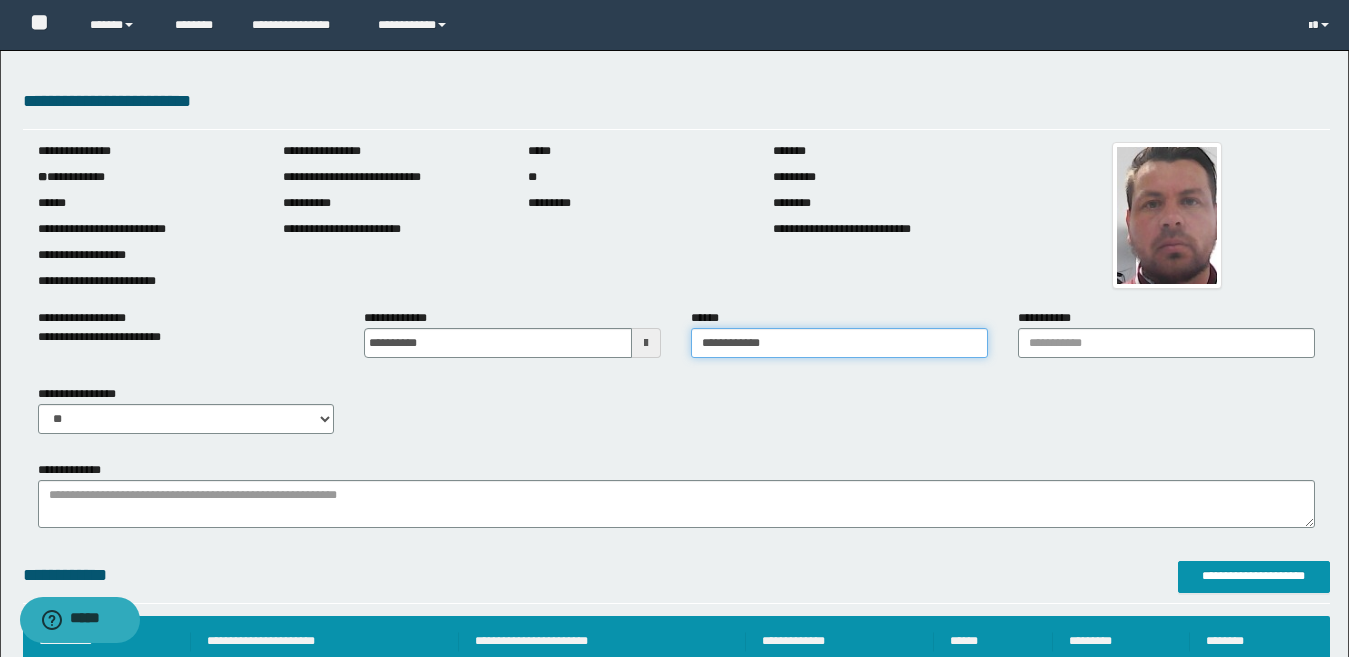 type on "**********" 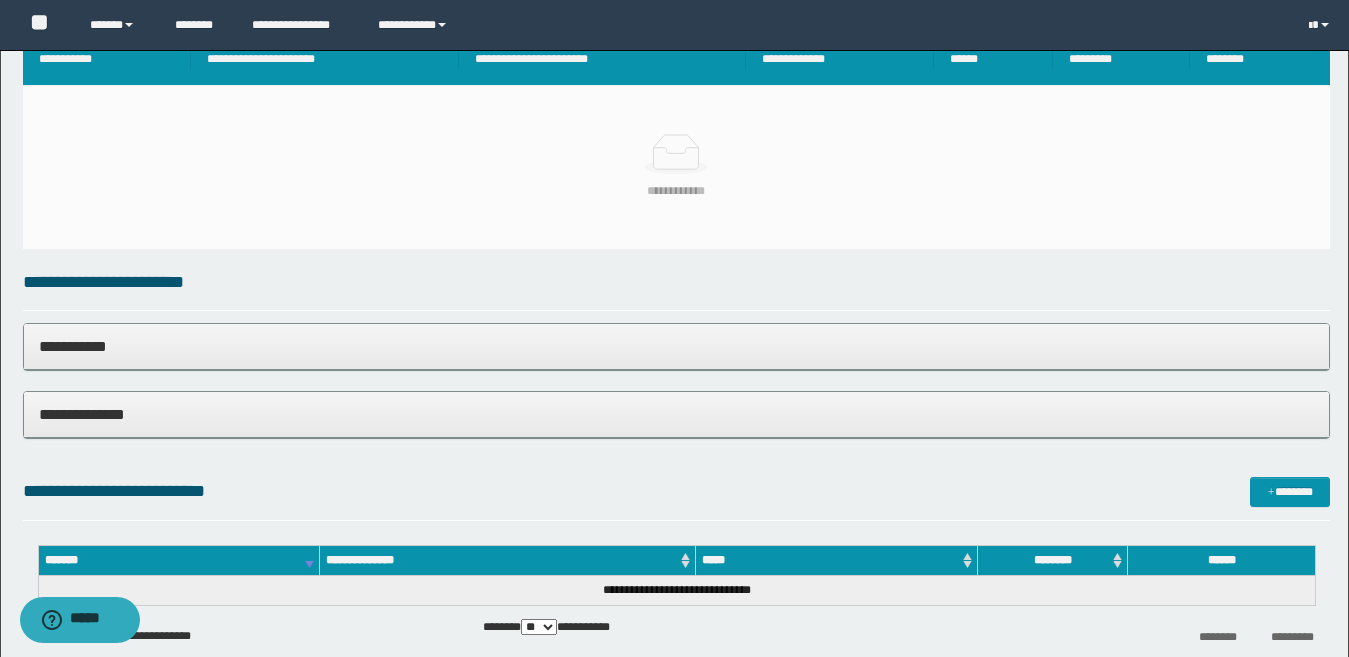 scroll, scrollTop: 510, scrollLeft: 0, axis: vertical 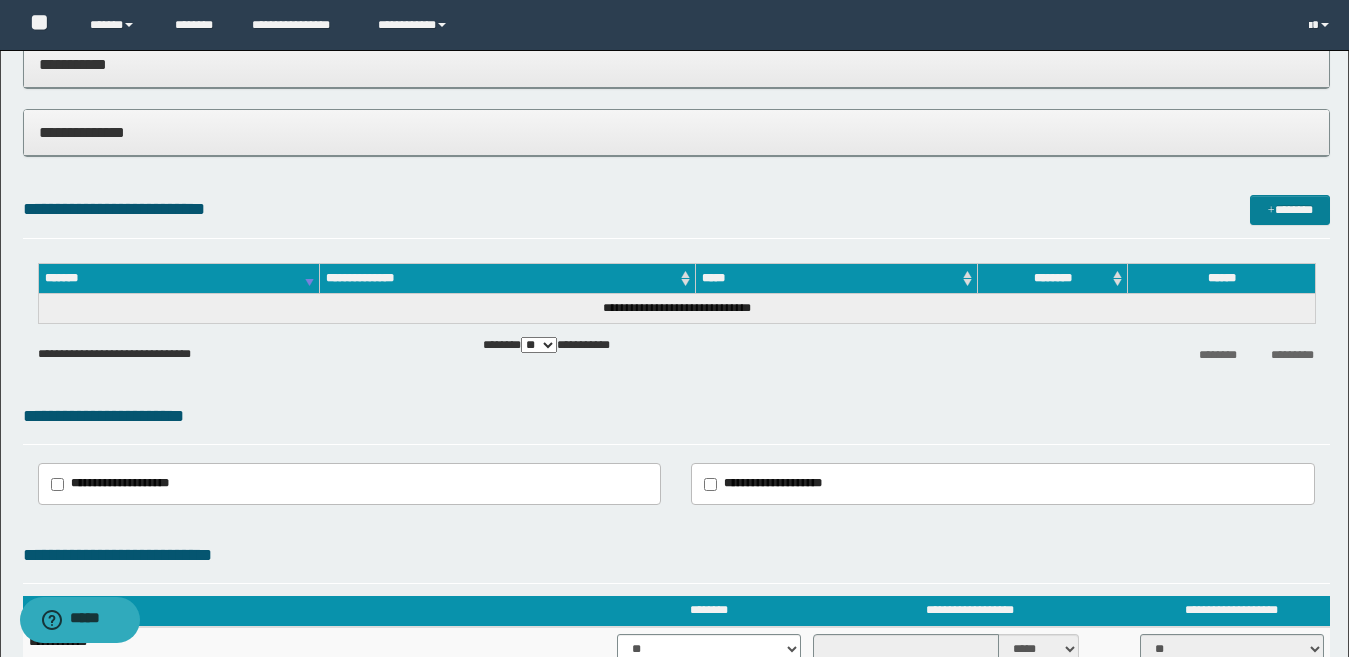 type on "**********" 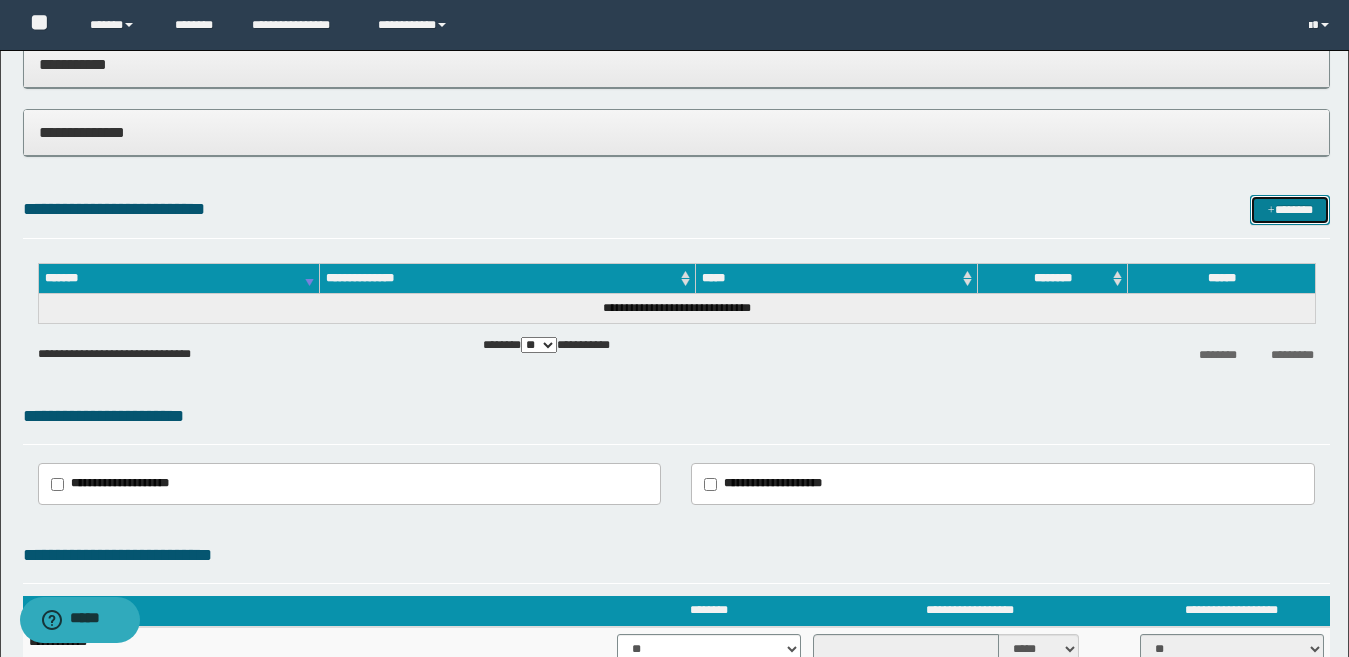 click on "*******" at bounding box center (1290, 210) 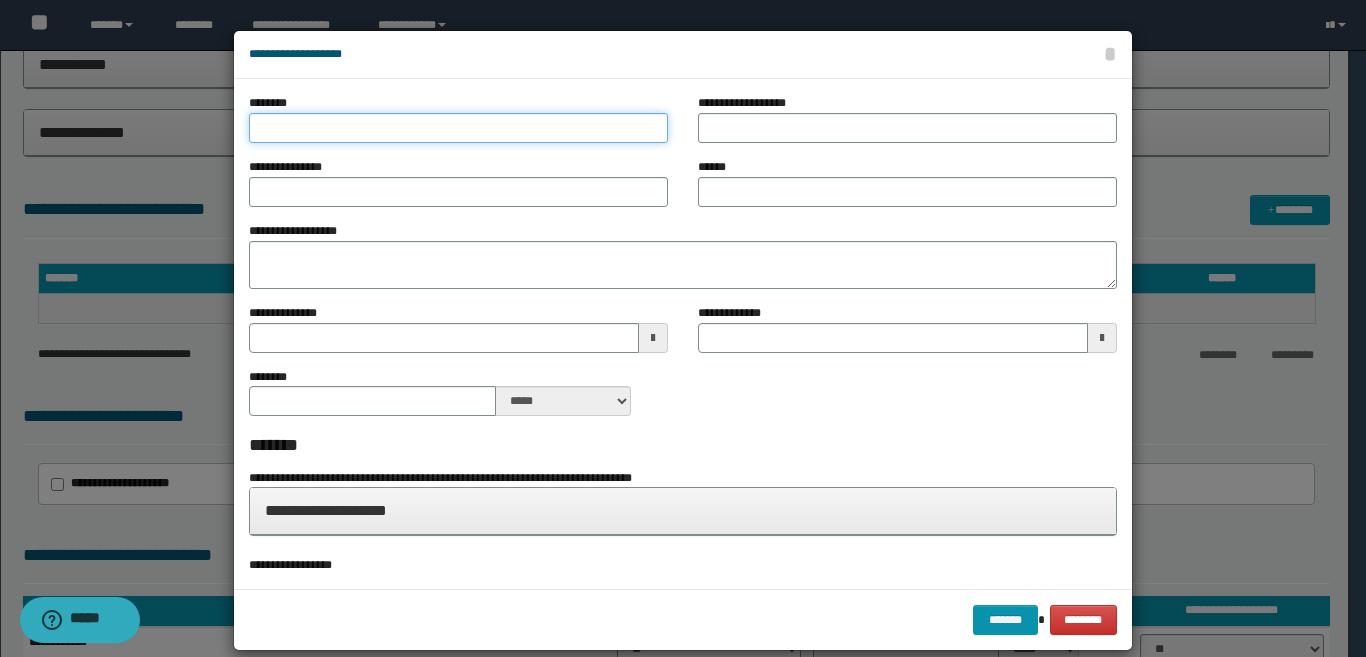 click on "********" at bounding box center (458, 128) 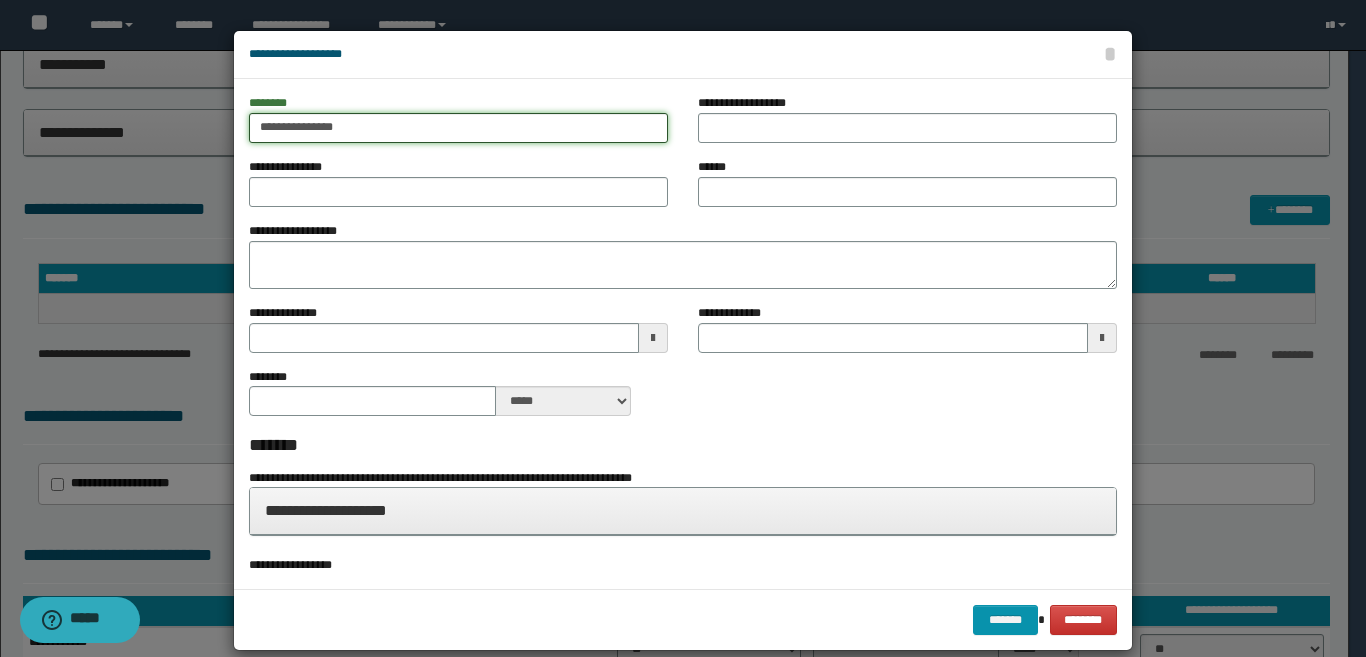 click on "**********" at bounding box center (458, 128) 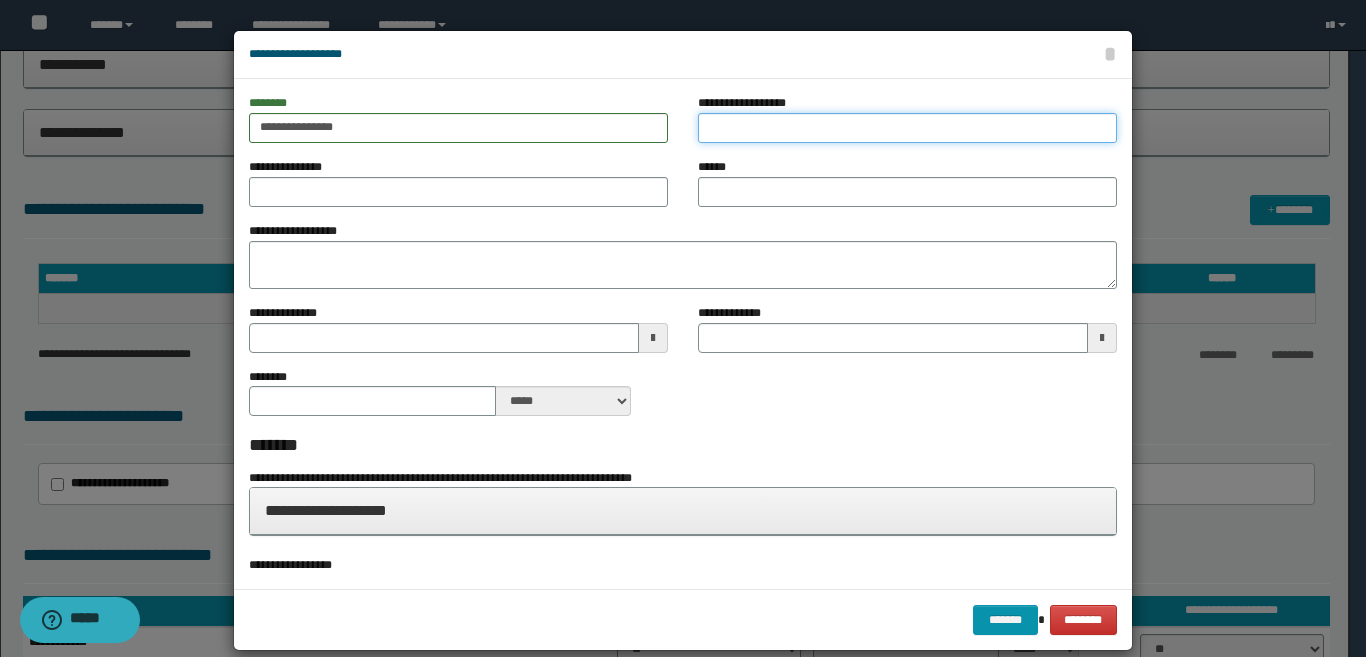click on "**********" at bounding box center [458, 128] 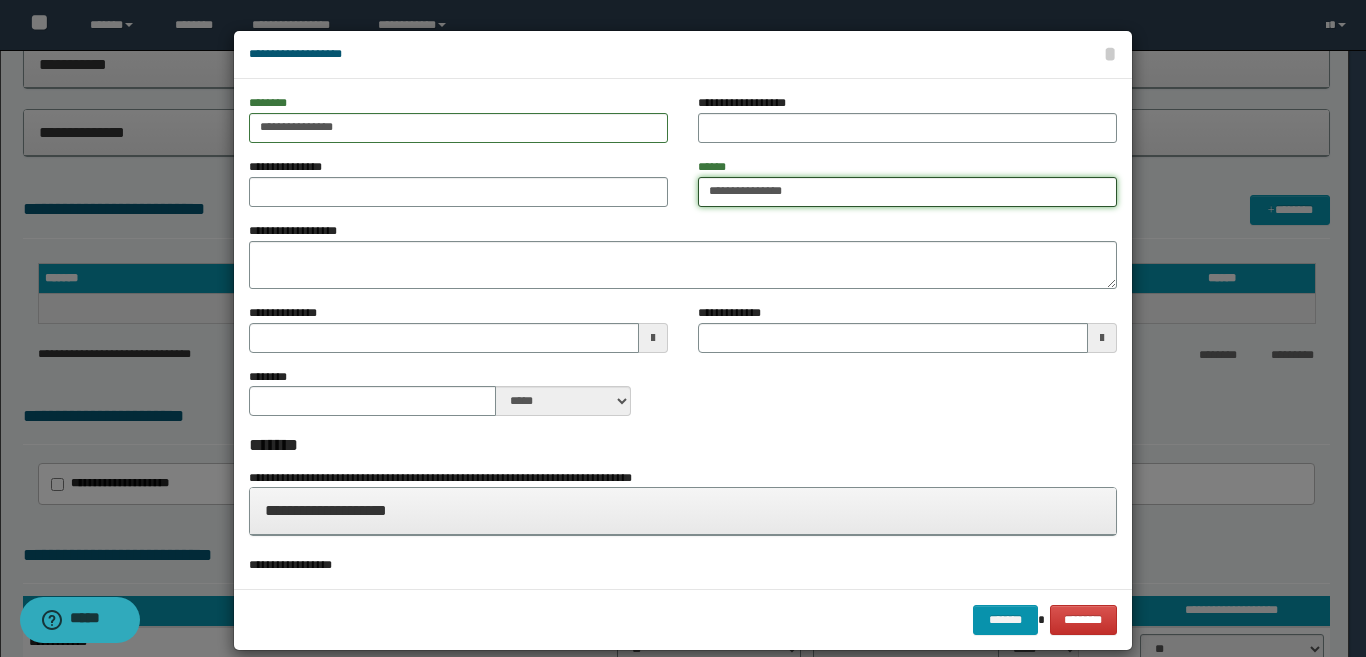 type on "**********" 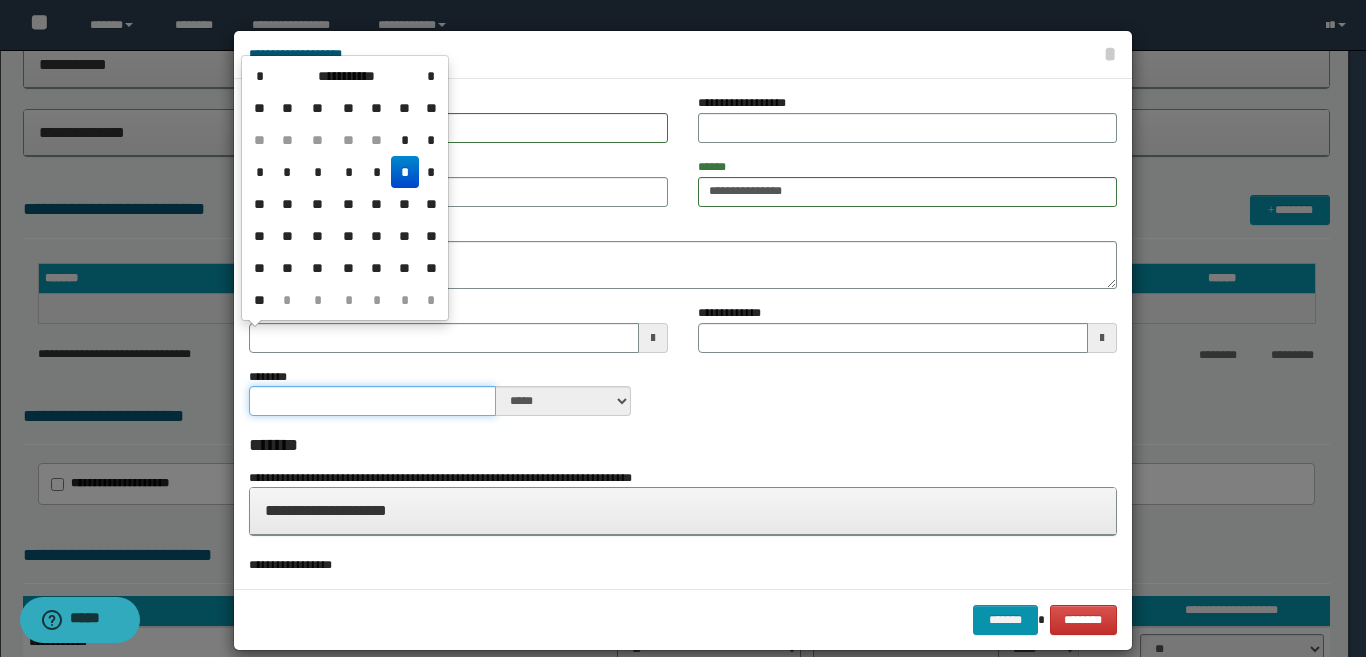 type 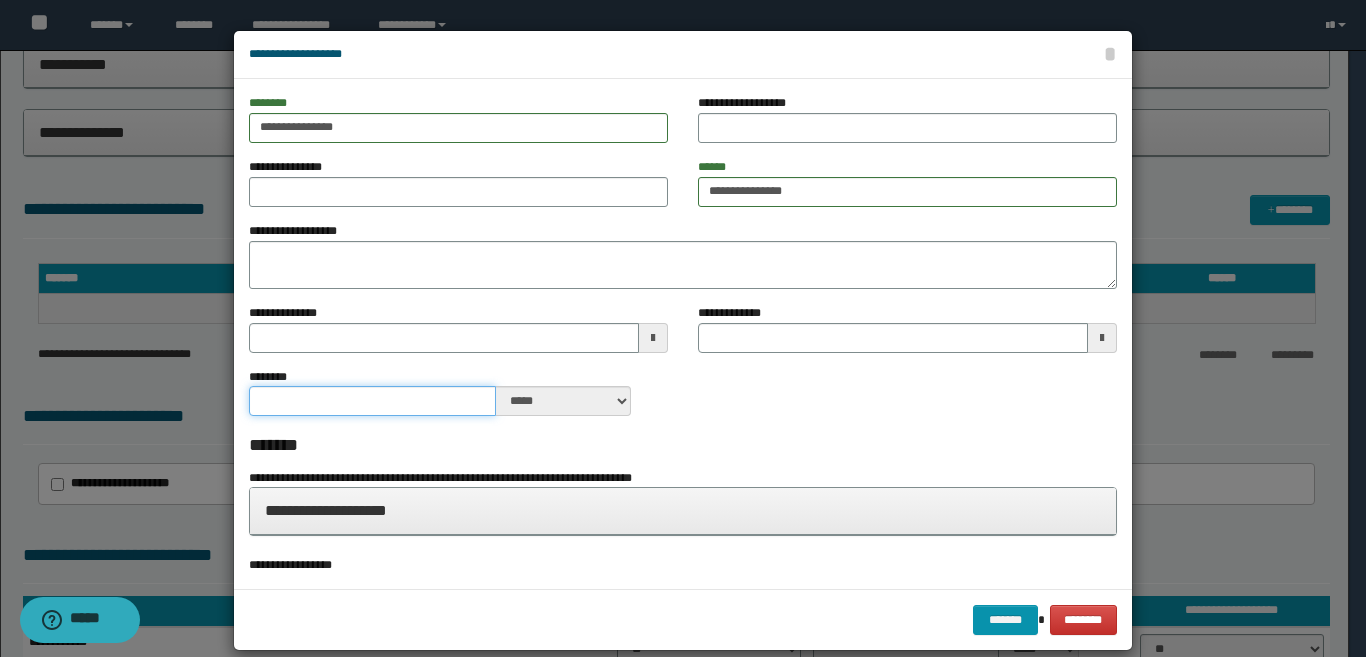 click on "********" at bounding box center [372, 401] 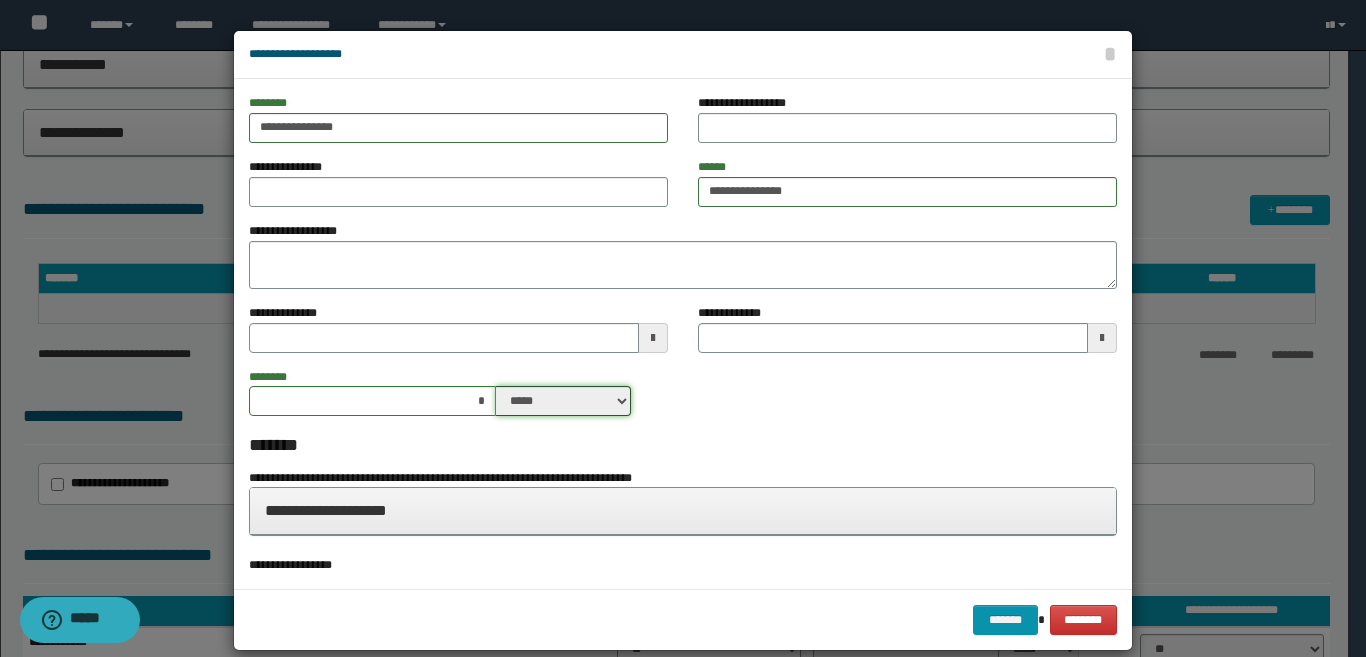 click on "*****
****" at bounding box center (563, 401) 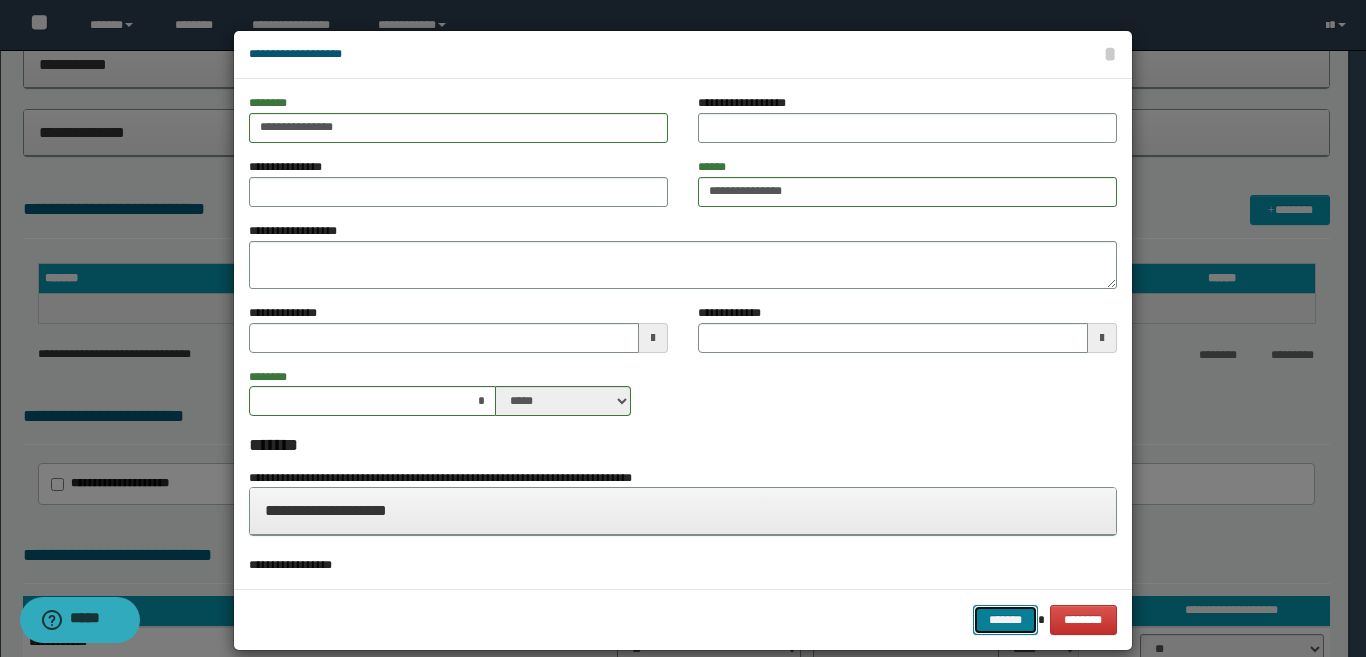 click on "*******" at bounding box center (1005, 620) 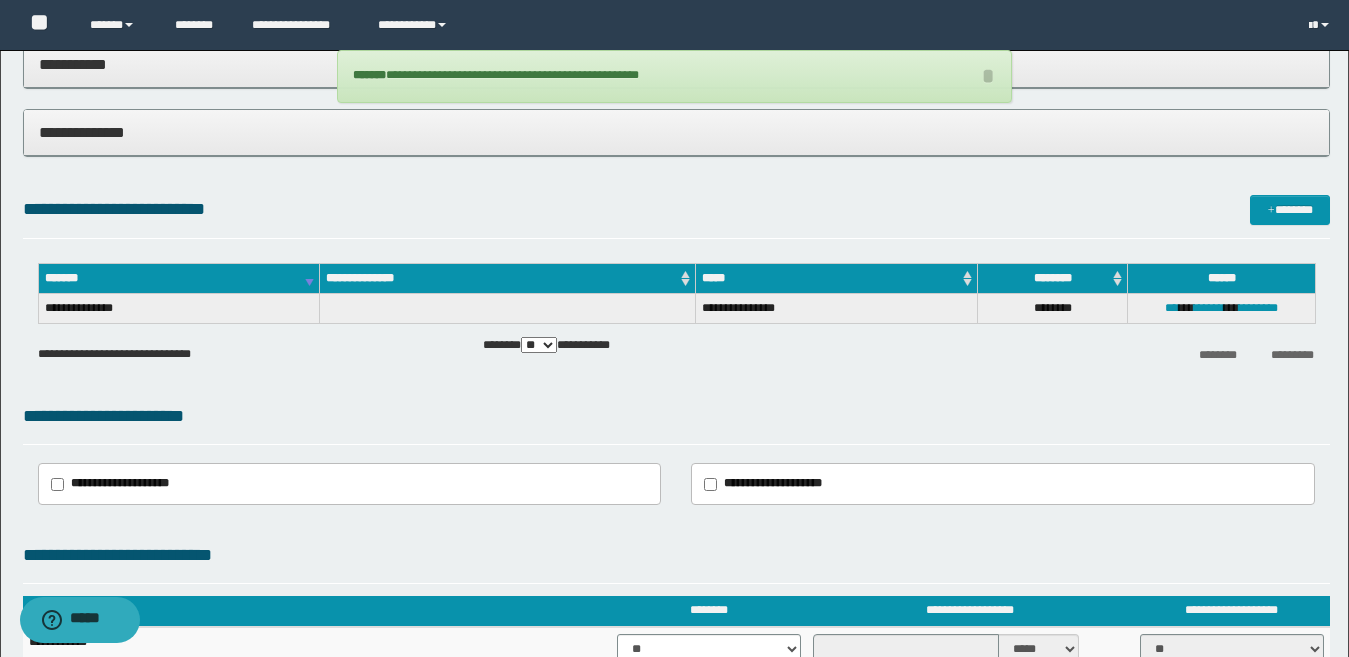 click on "**********" at bounding box center [241, 350] 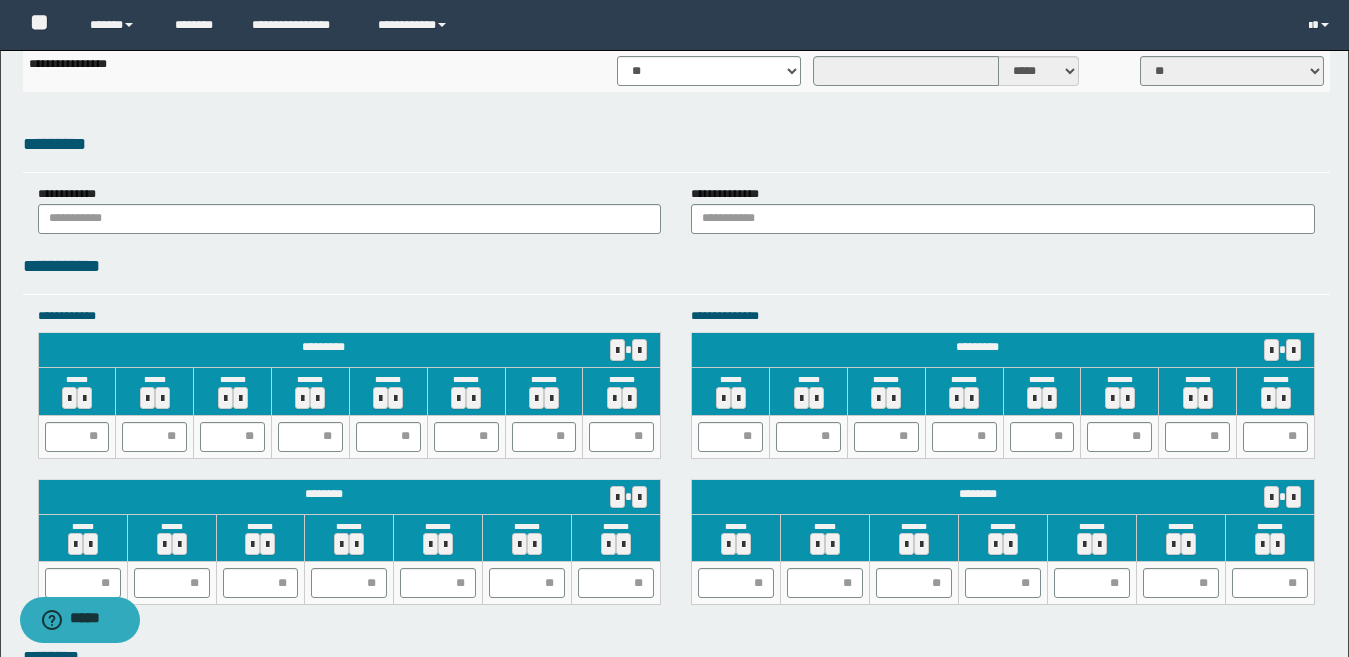 scroll, scrollTop: 1704, scrollLeft: 0, axis: vertical 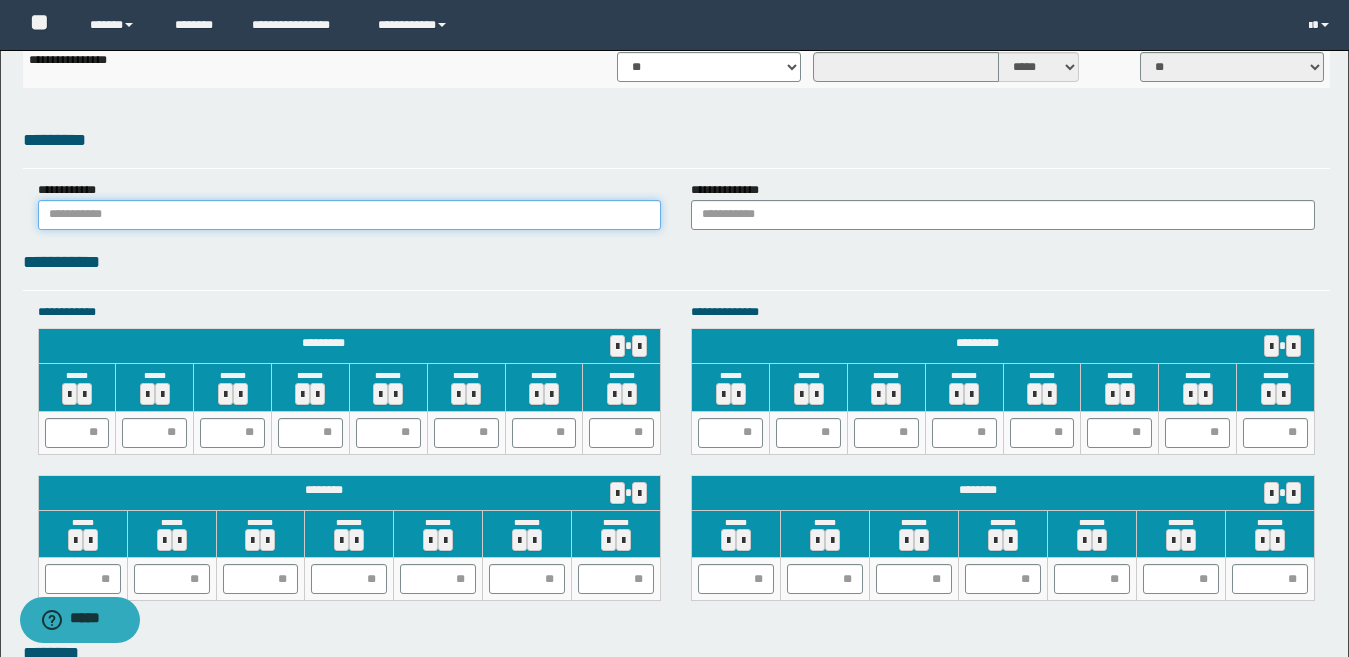 click at bounding box center [350, 215] 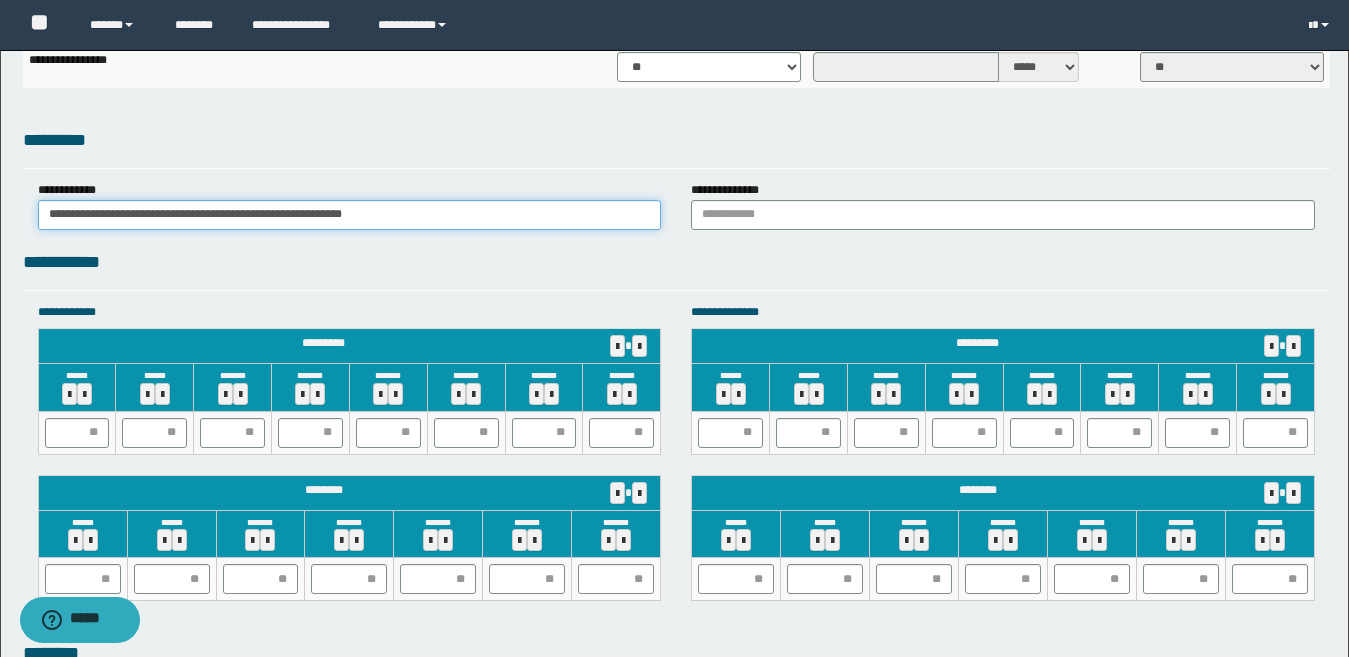 drag, startPoint x: 464, startPoint y: 216, endPoint x: 0, endPoint y: 93, distance: 480.02603 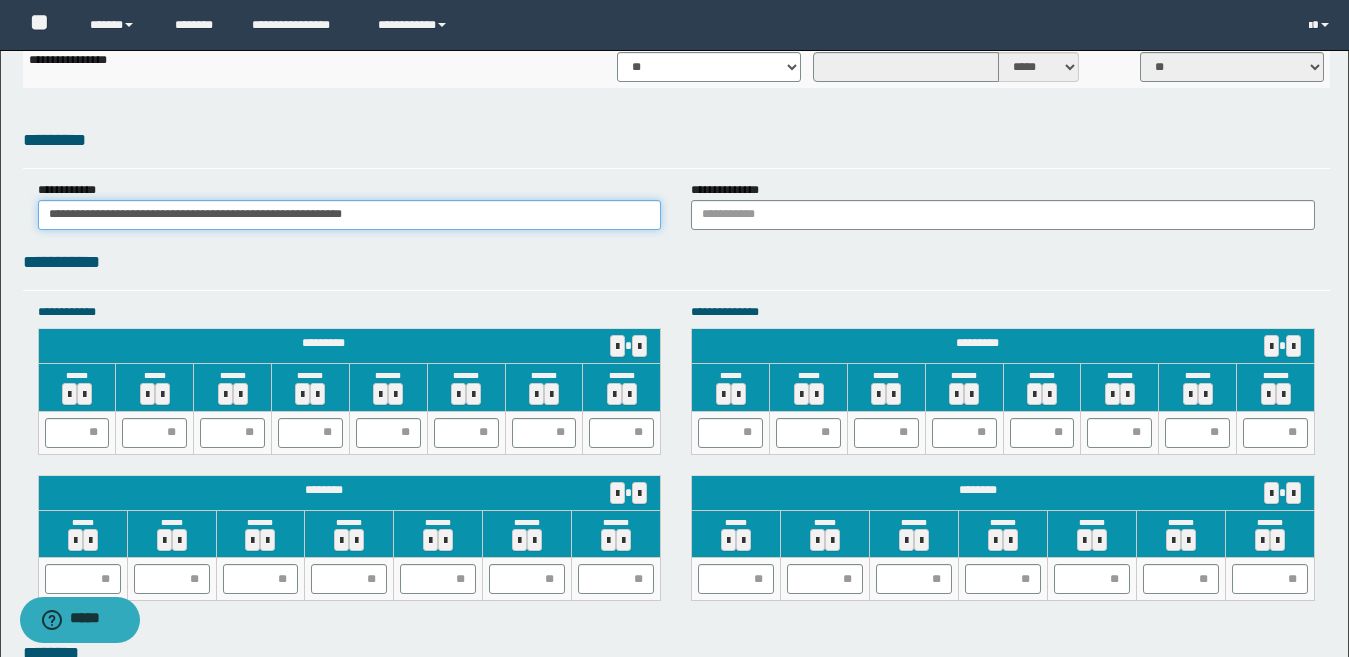 type on "**********" 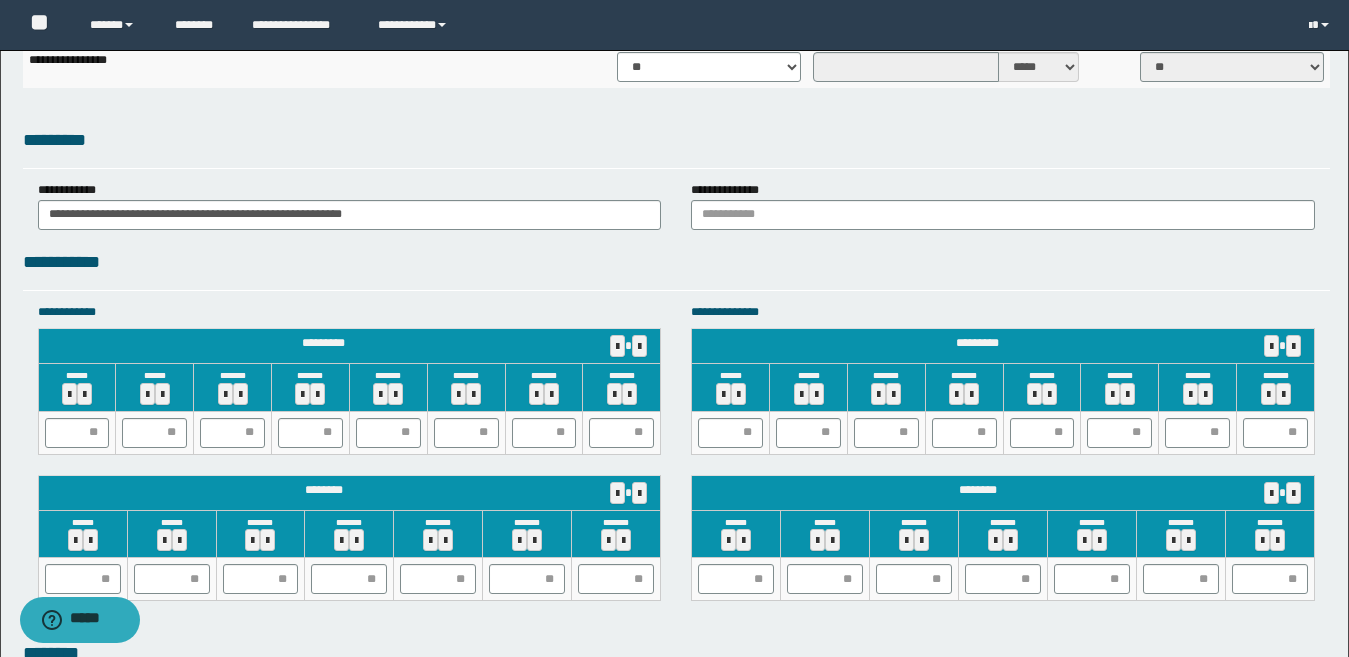 click on "**********" at bounding box center (730, 190) 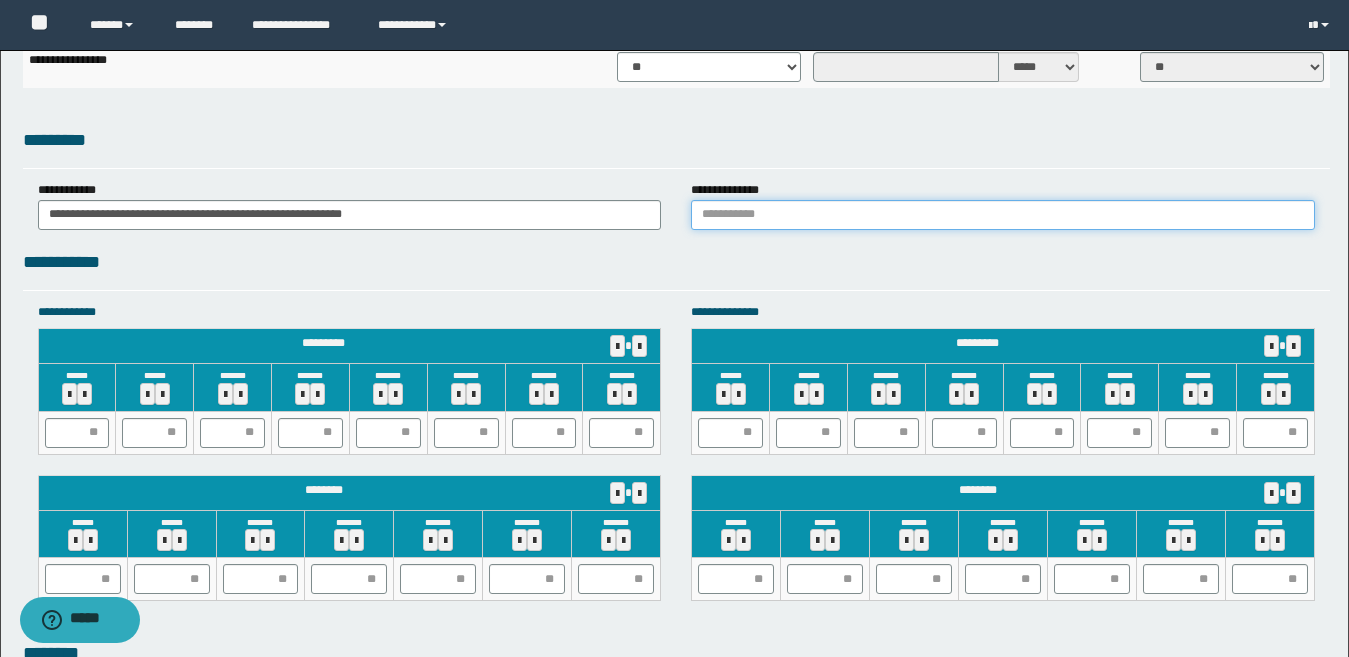 click at bounding box center (1003, 215) 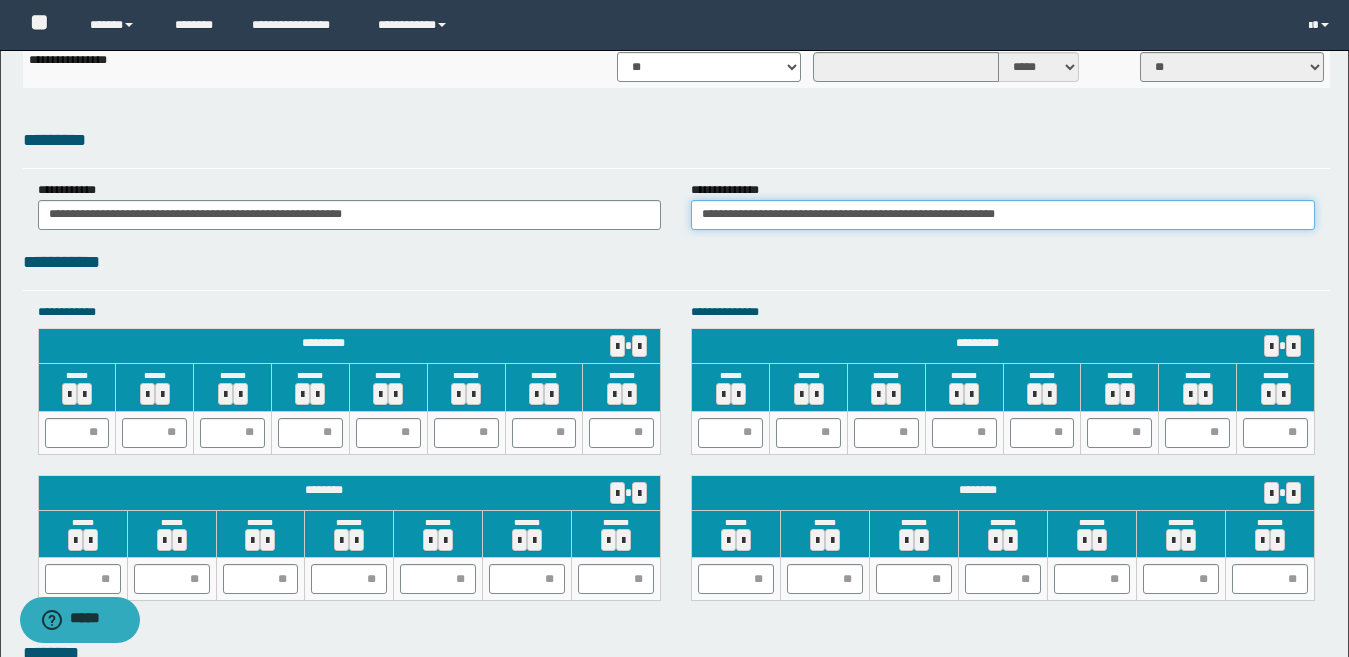 type on "**********" 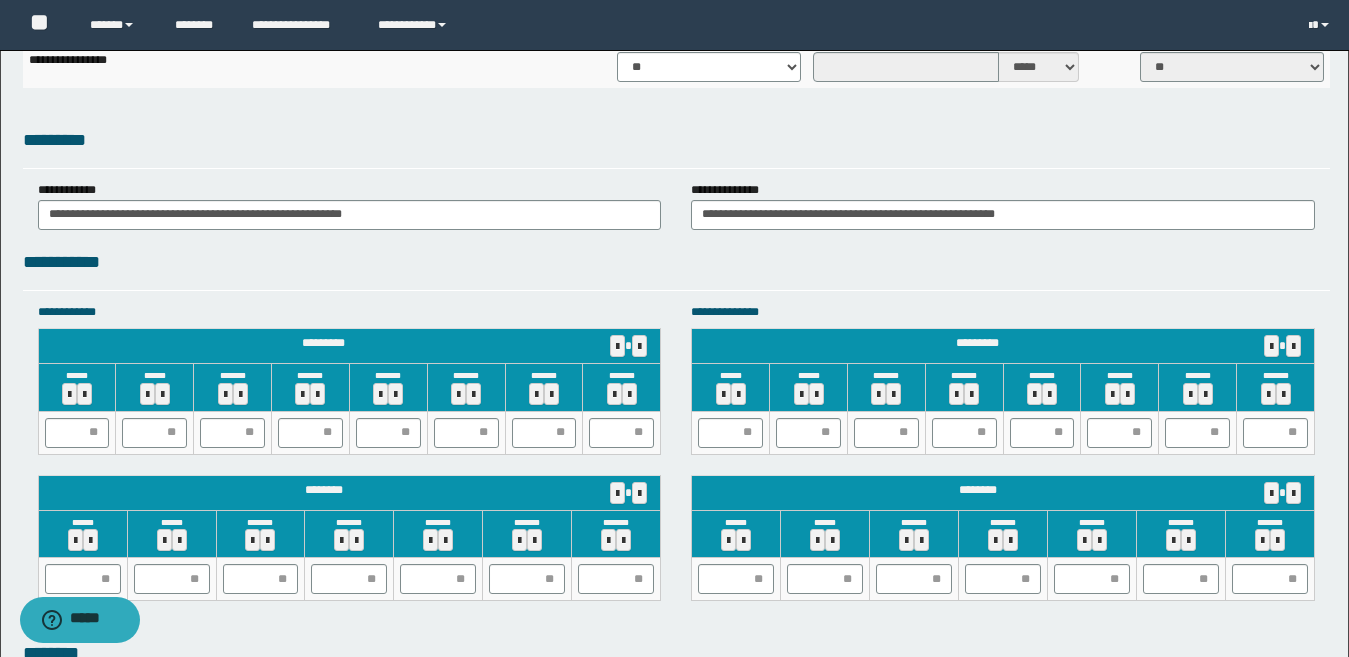 click on "**********" at bounding box center (1003, 462) 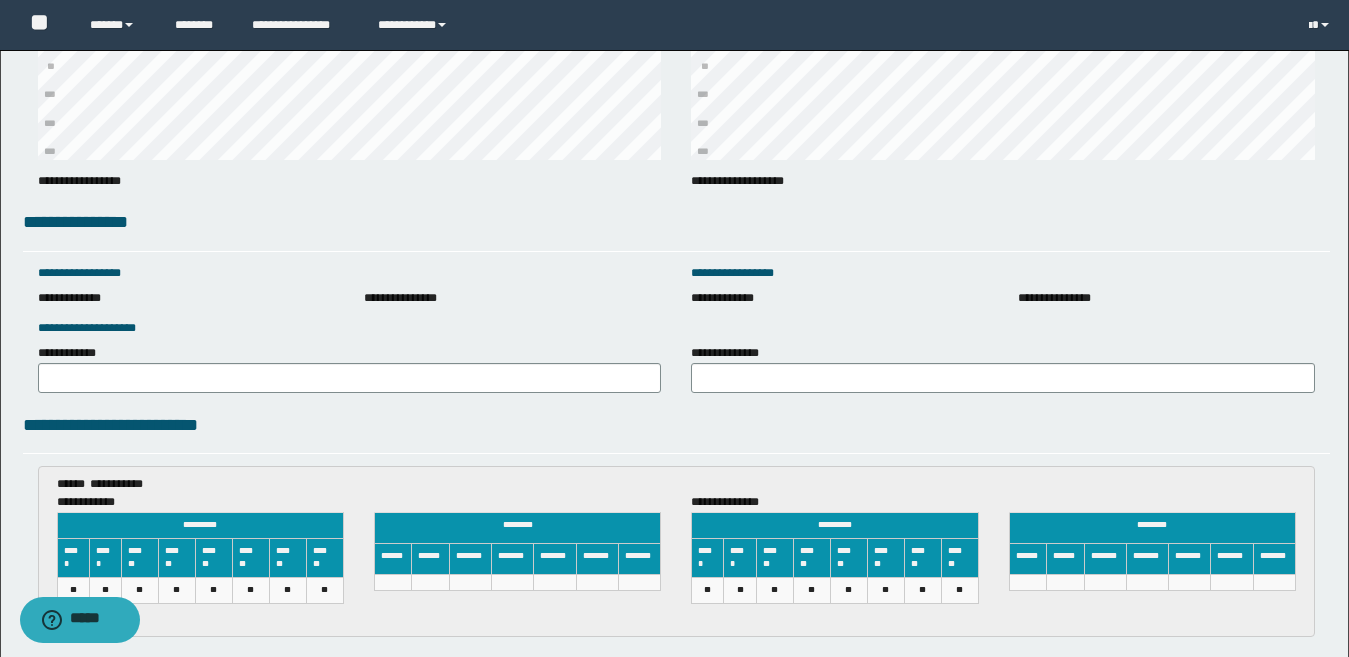scroll, scrollTop: 2704, scrollLeft: 0, axis: vertical 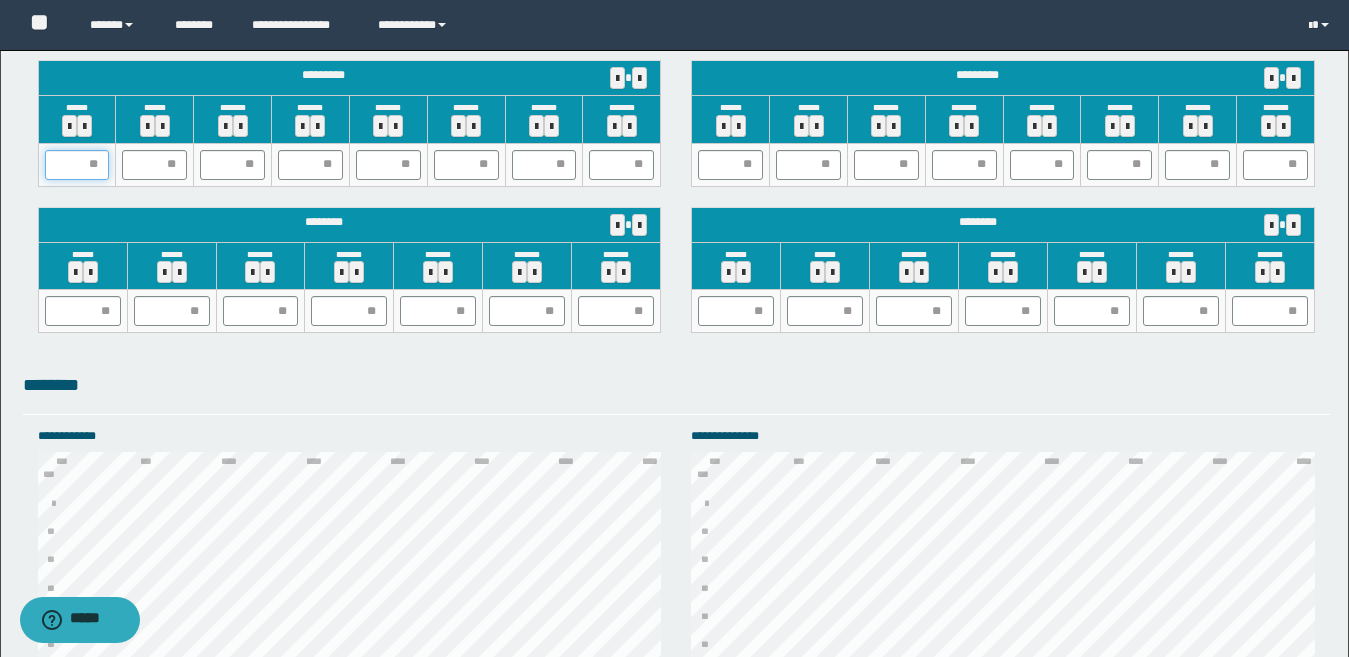 click at bounding box center [77, 165] 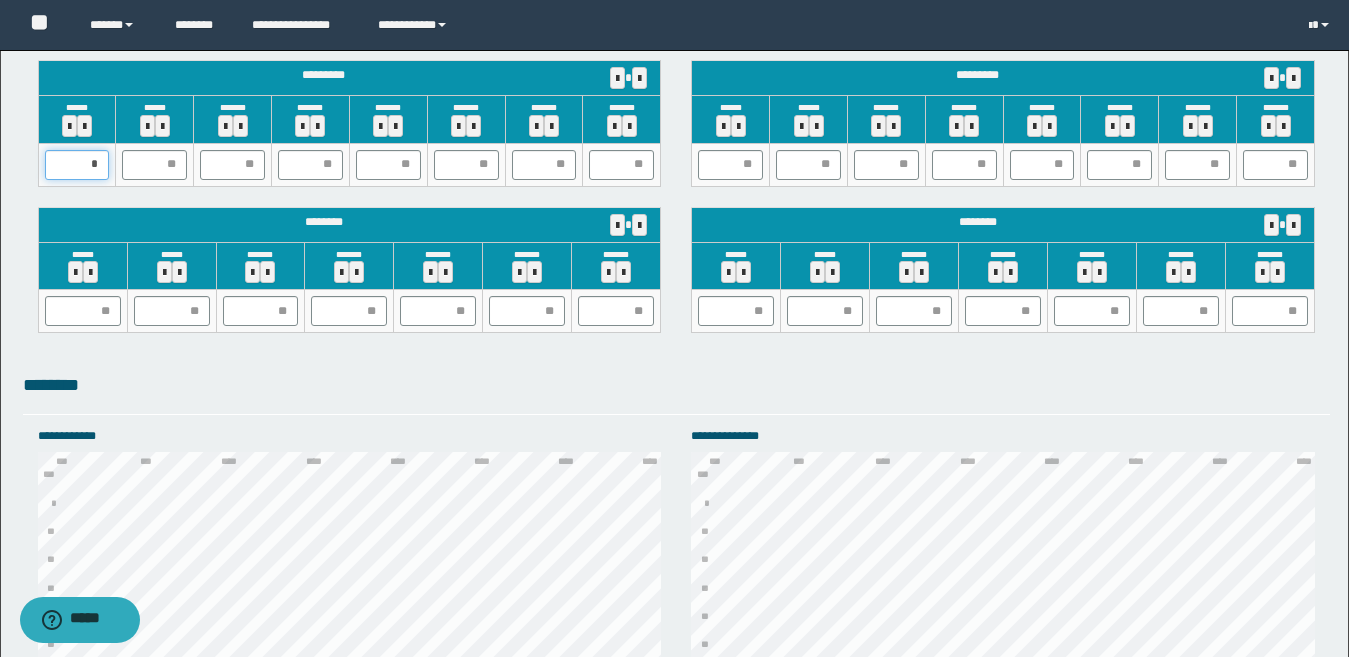 type on "**" 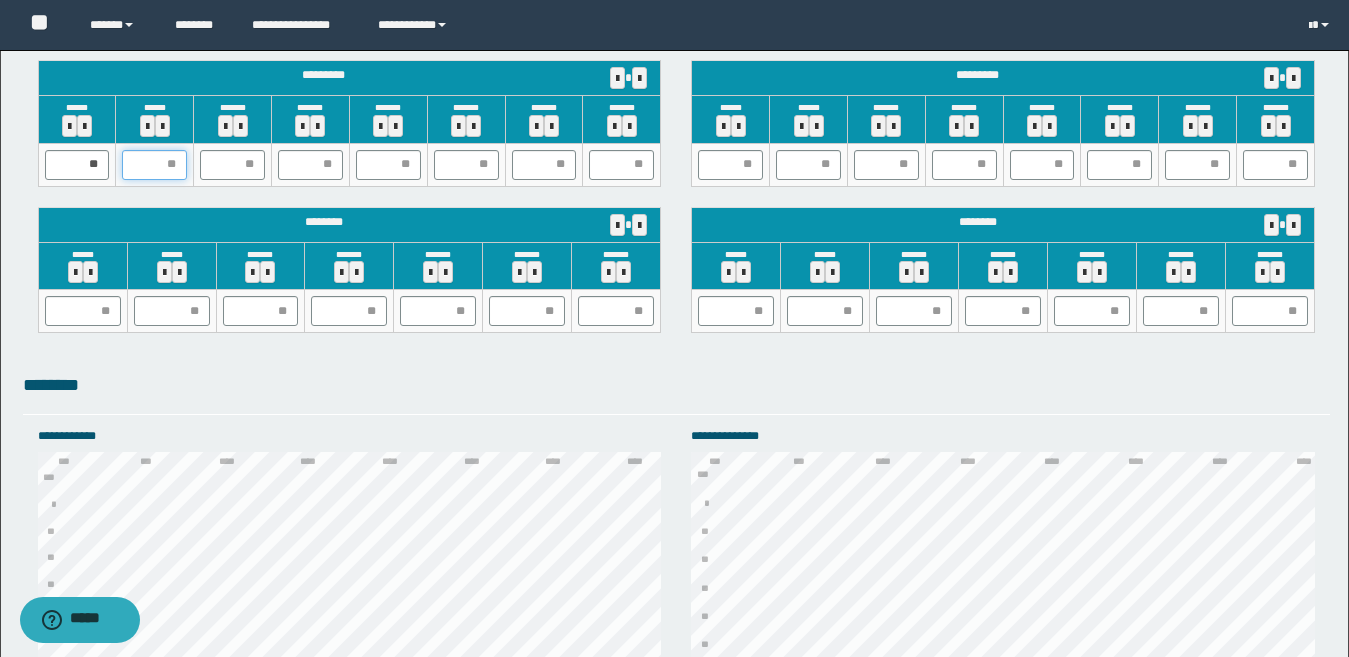 type on "*" 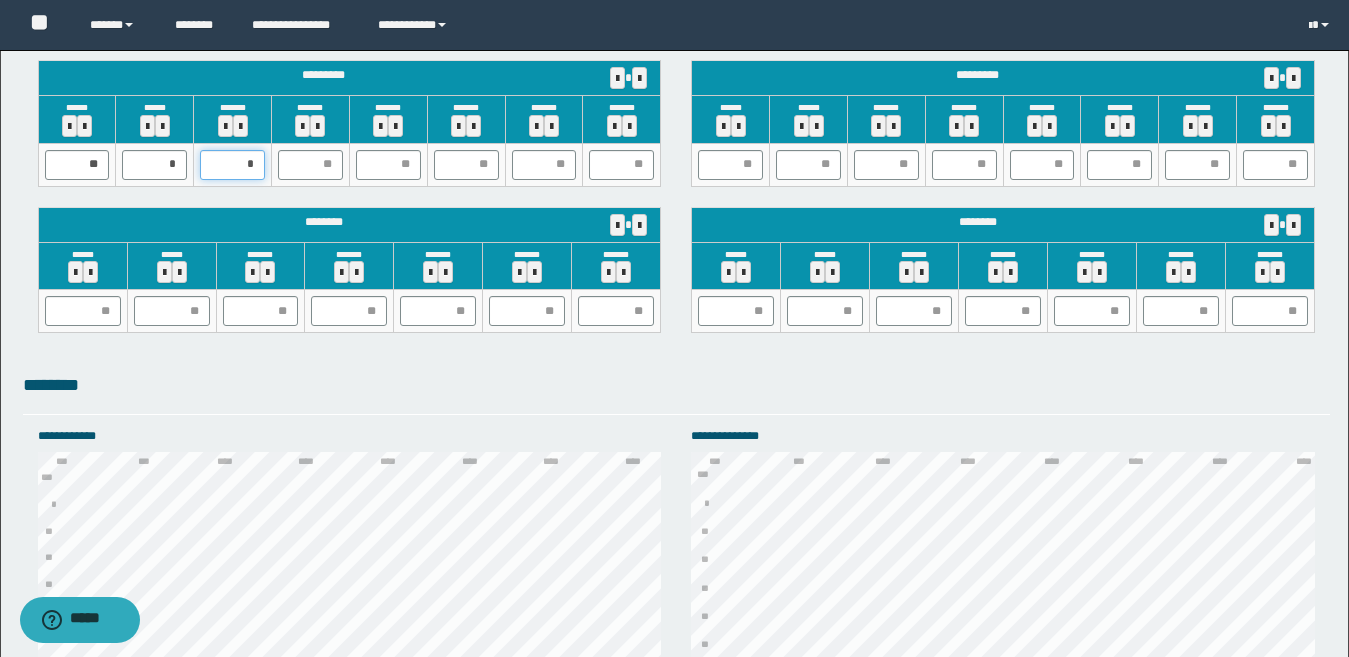 type on "**" 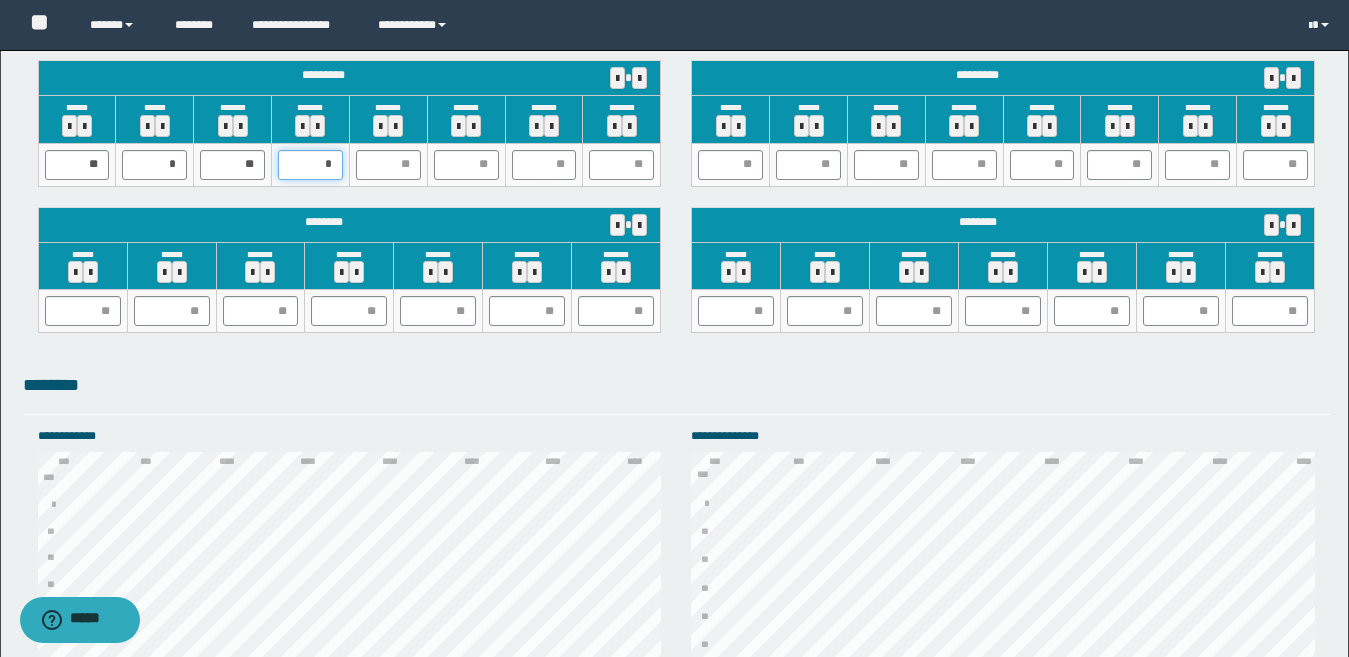 type on "**" 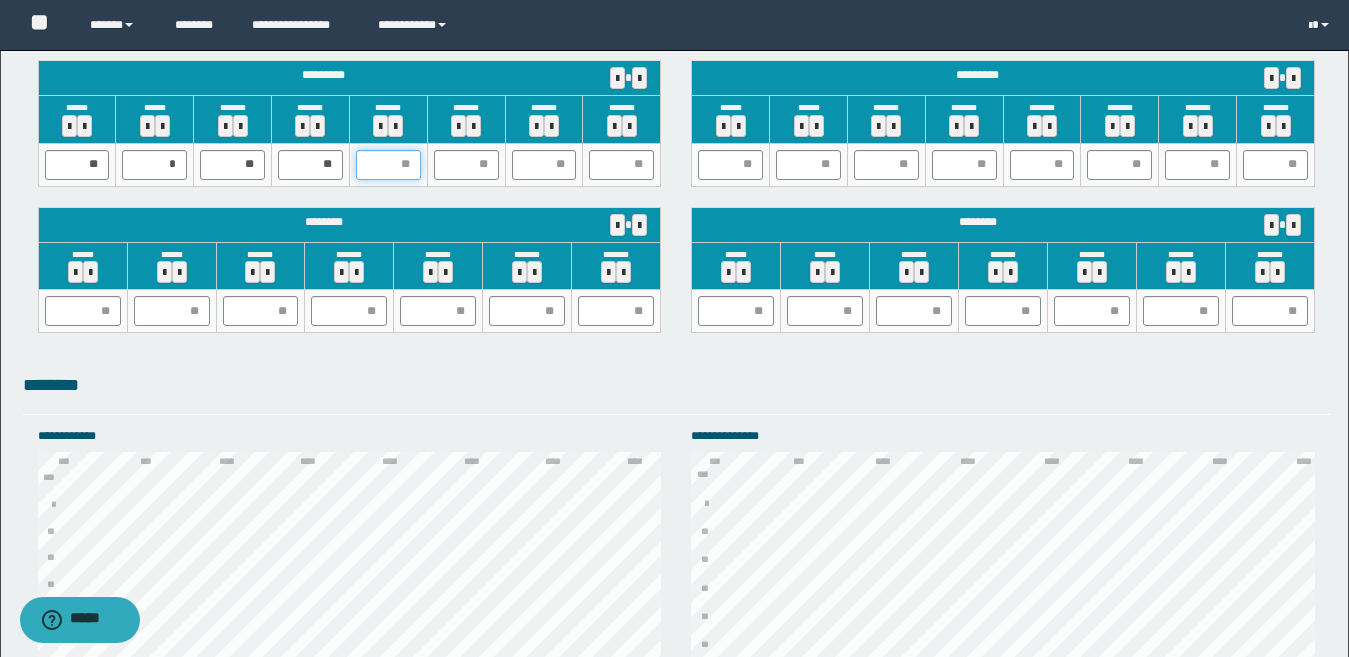 type on "*" 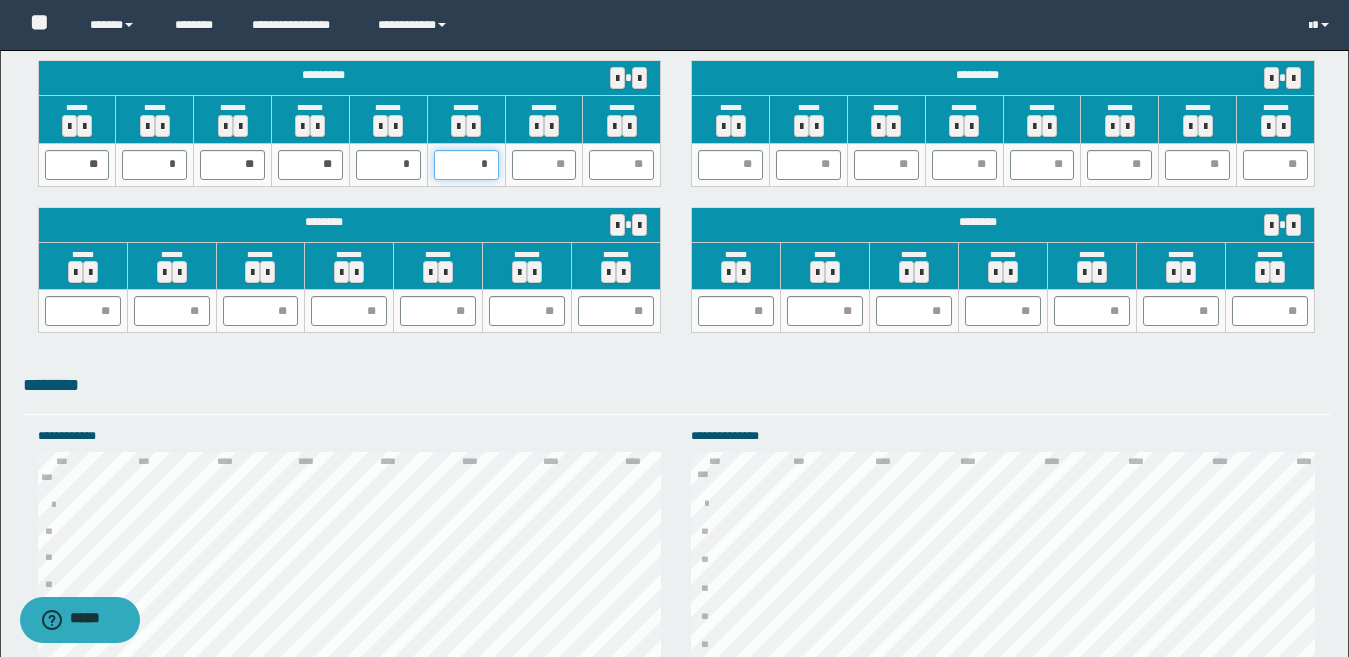type on "**" 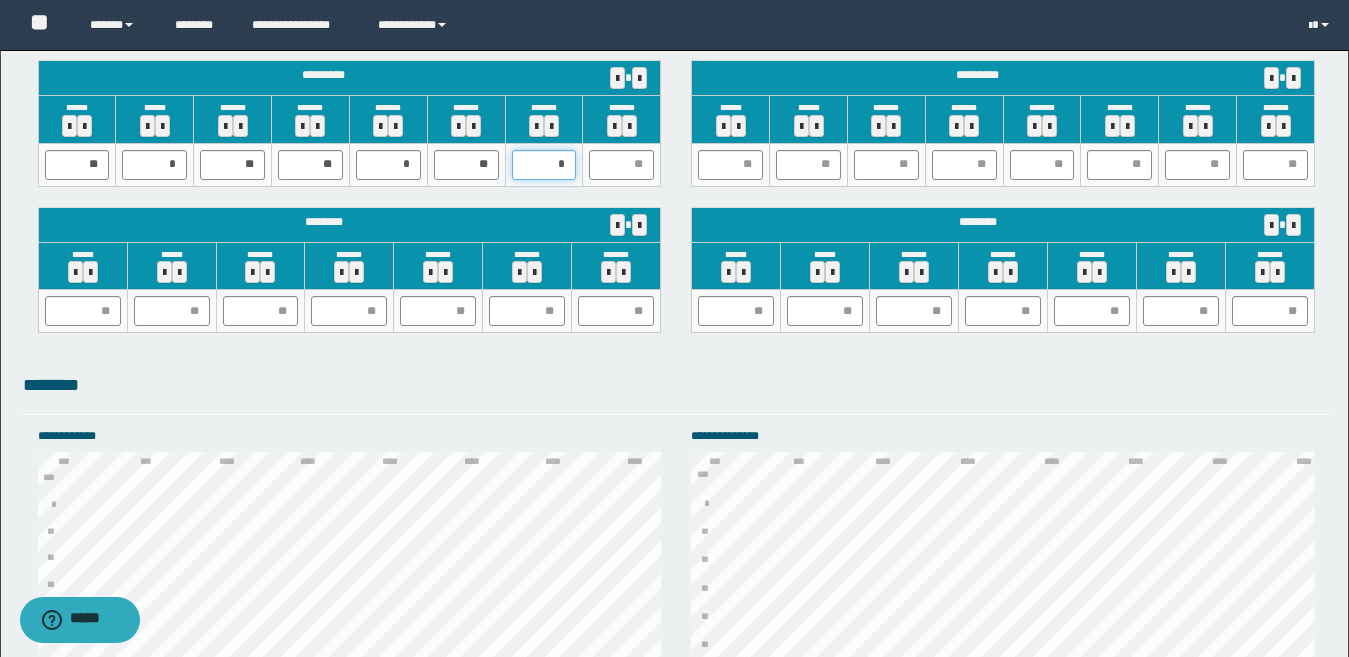 type on "**" 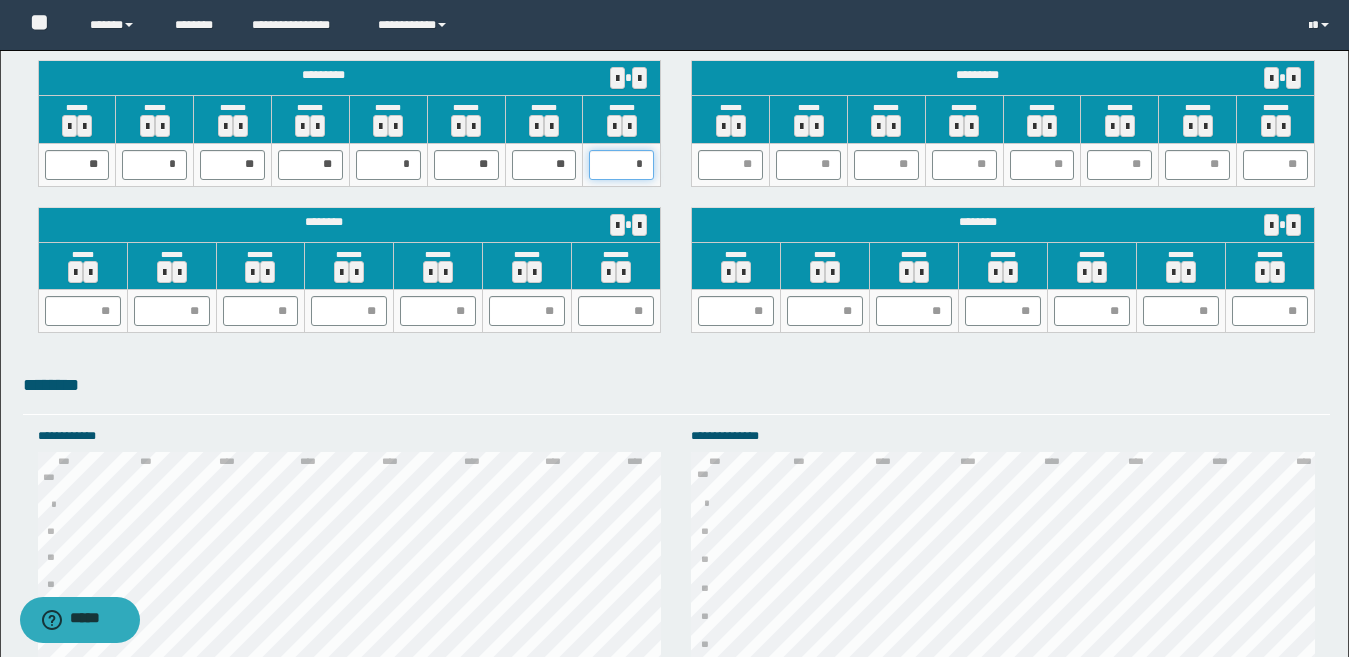 type on "**" 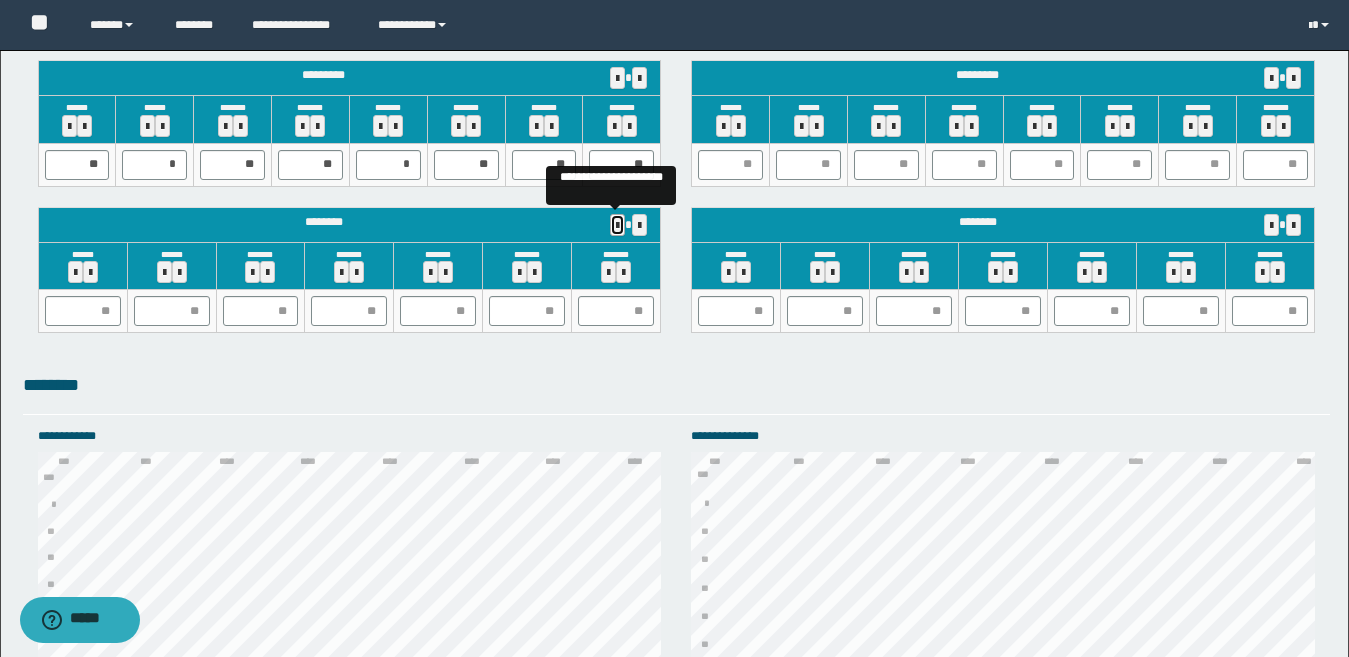 type 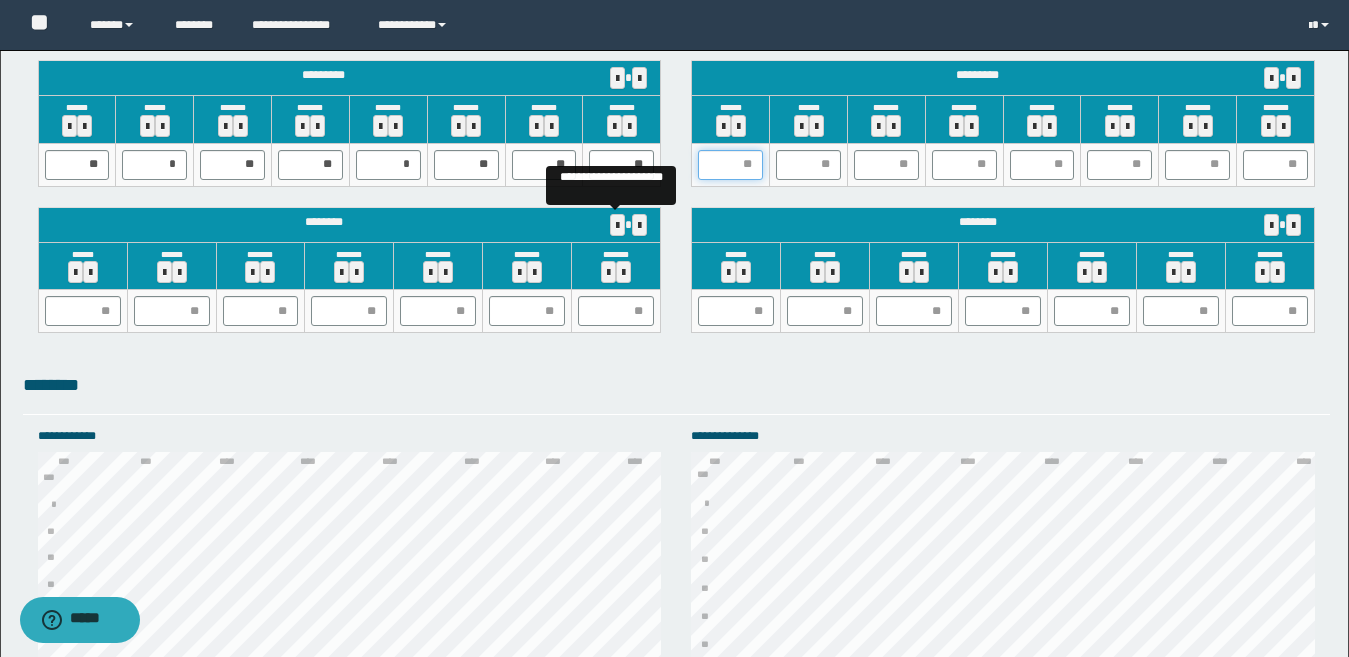 click at bounding box center (730, 165) 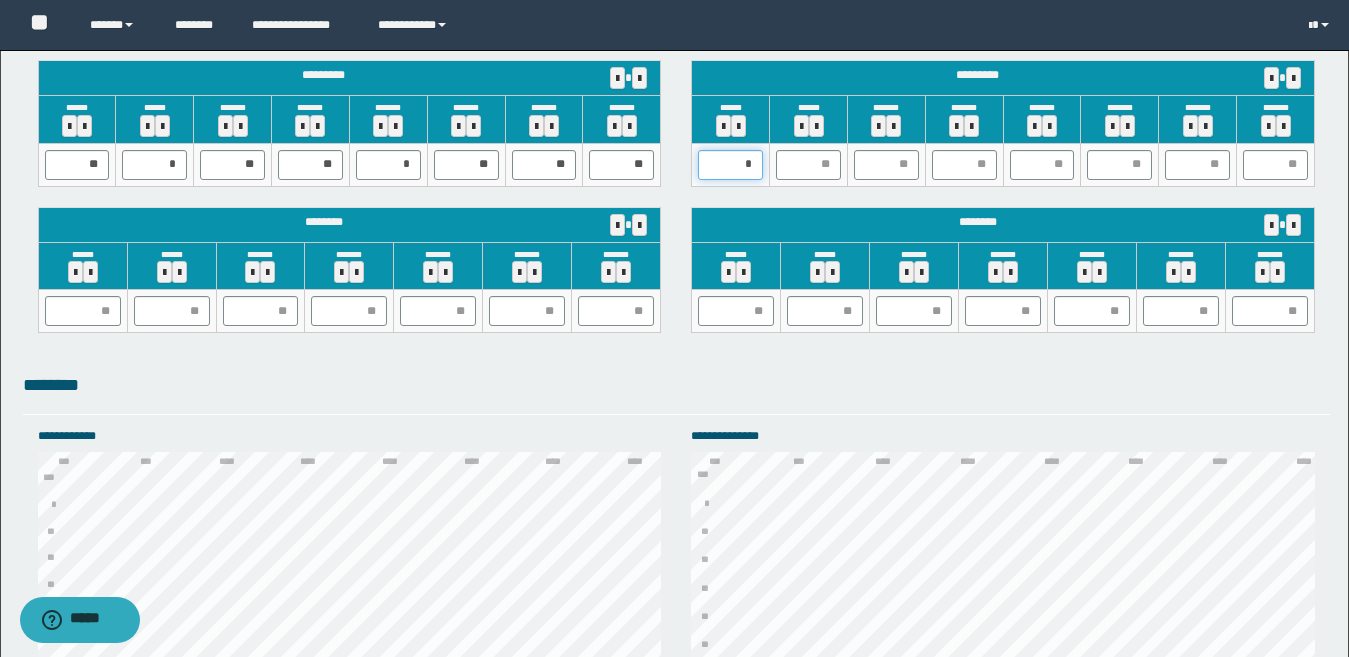 type on "**" 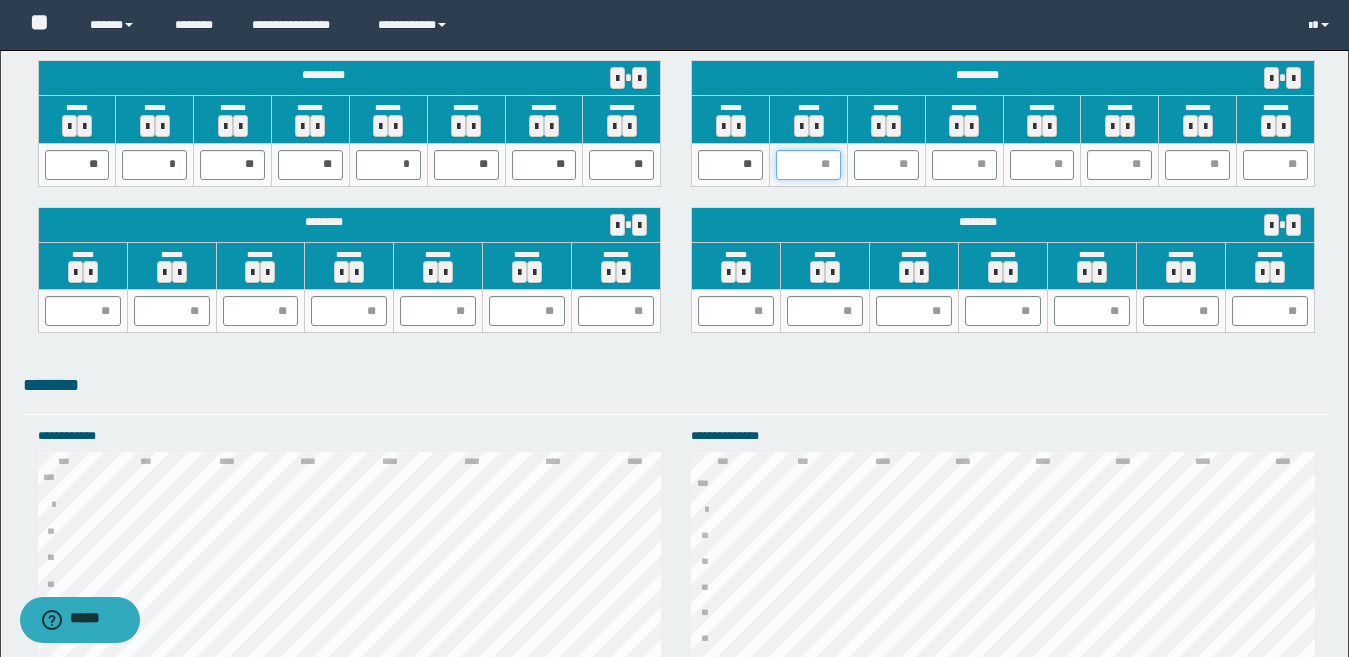 type on "*" 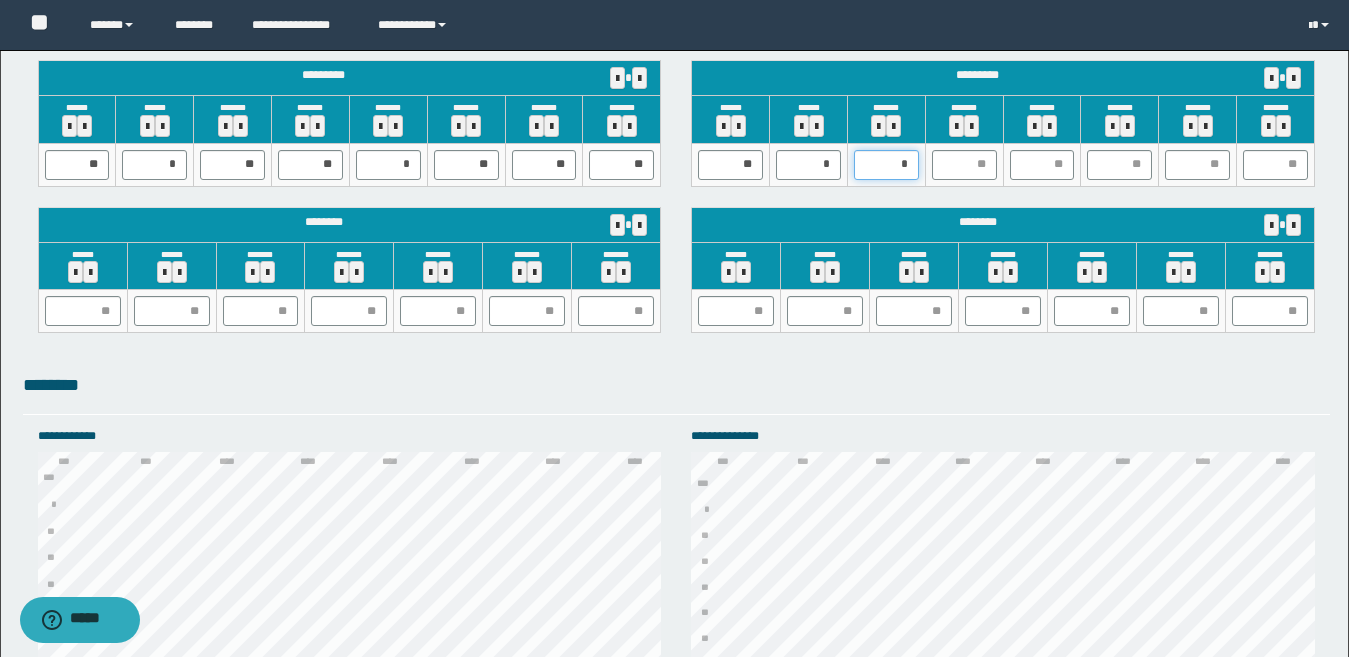 type on "**" 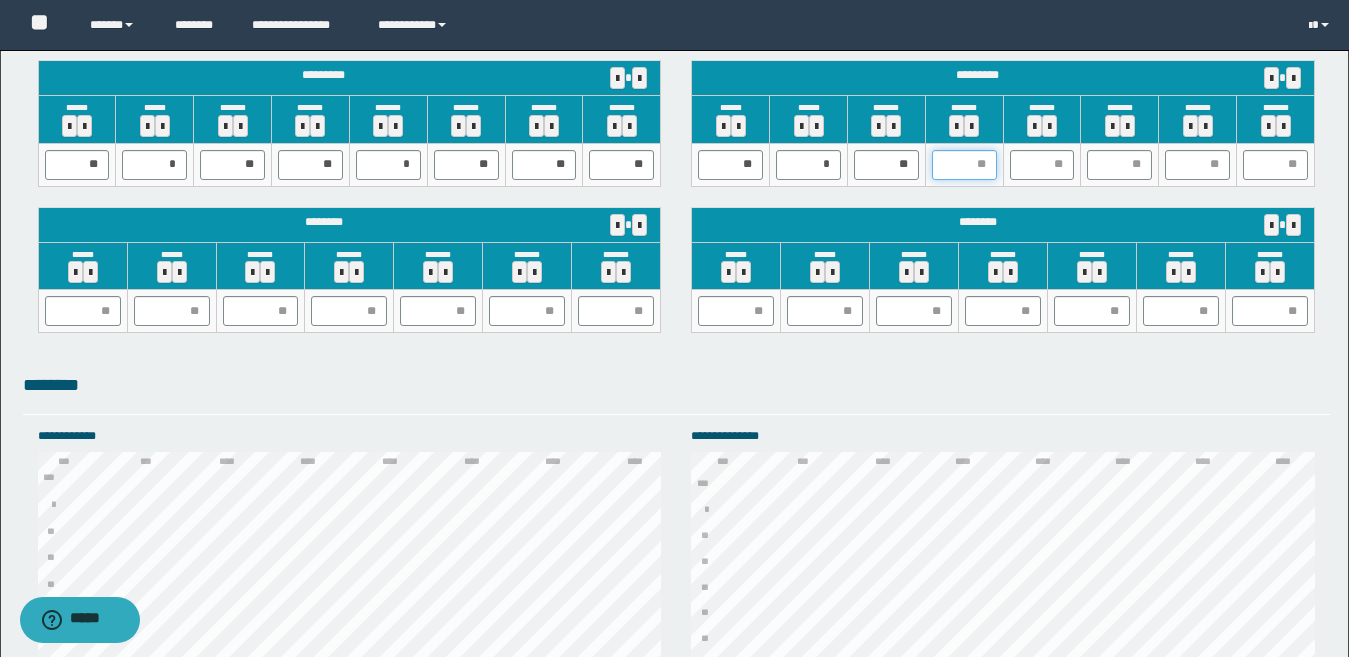 type on "*" 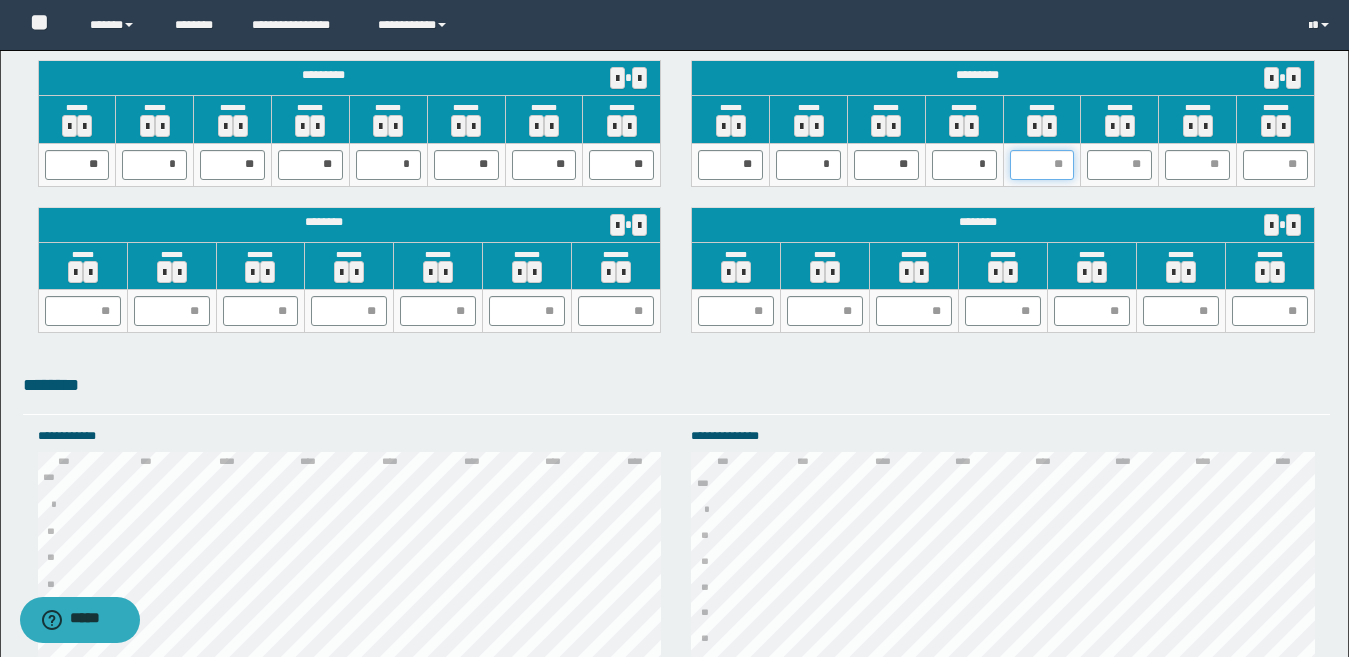 type on "*" 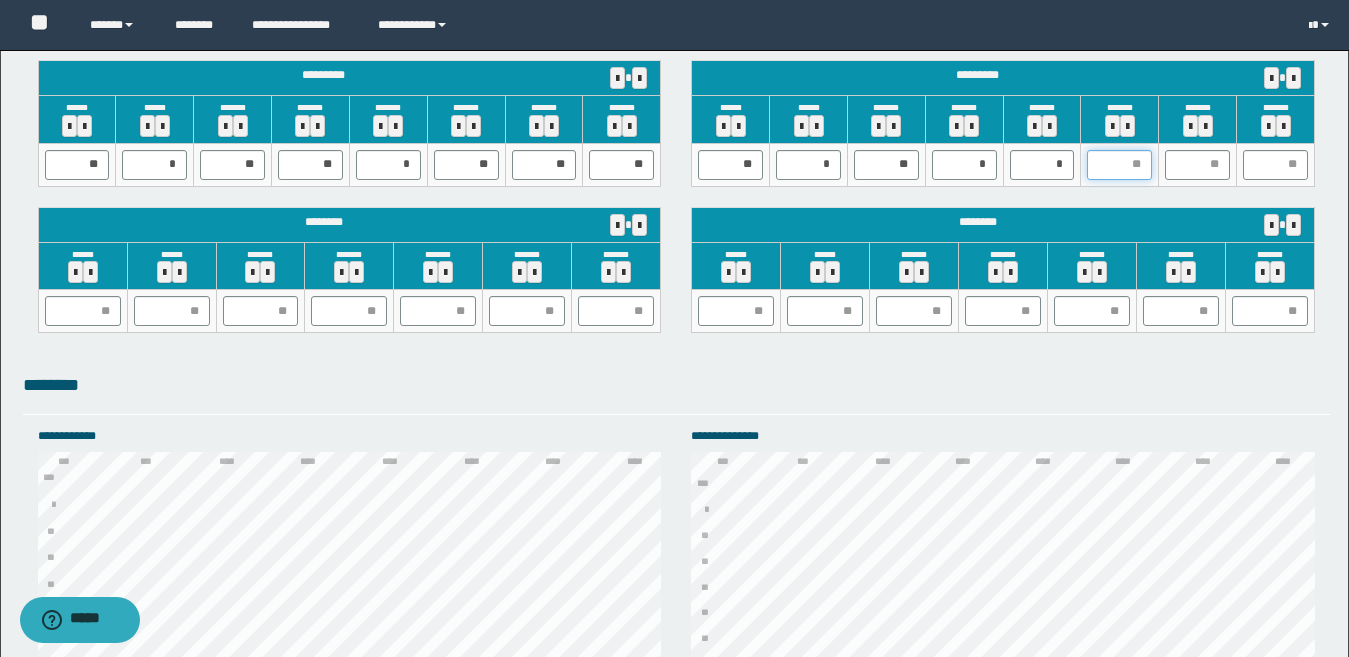 type on "*" 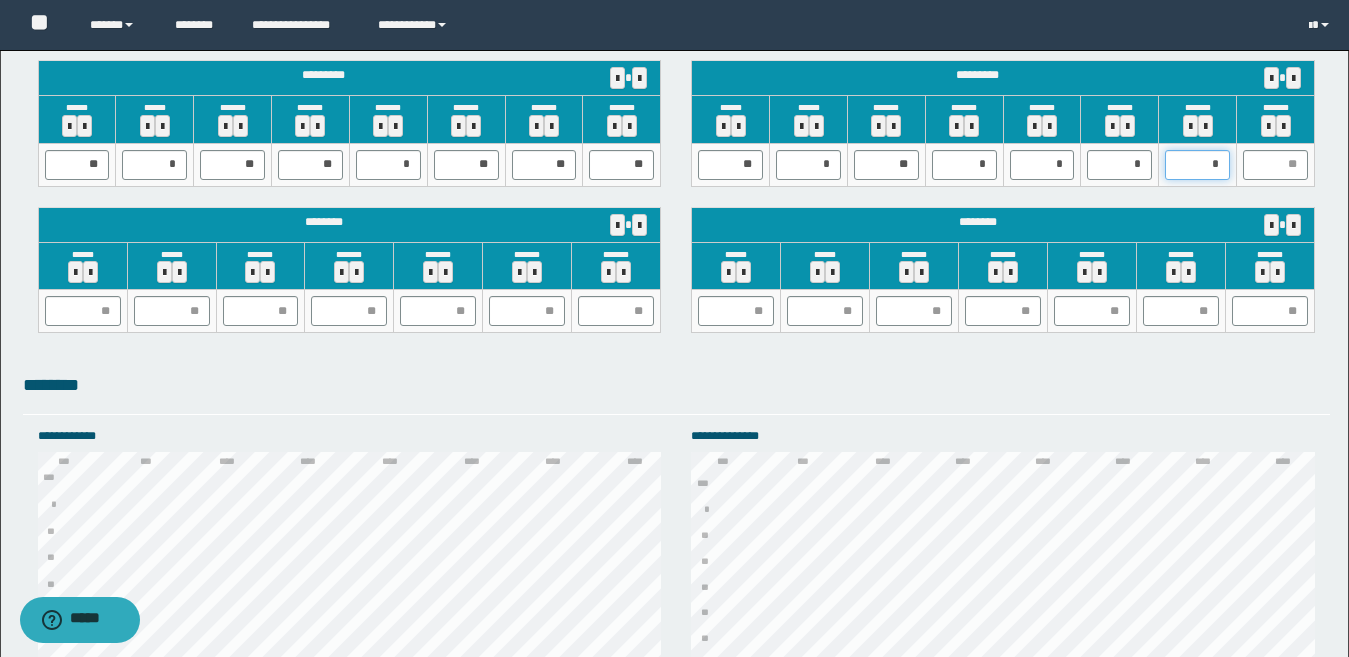 type on "**" 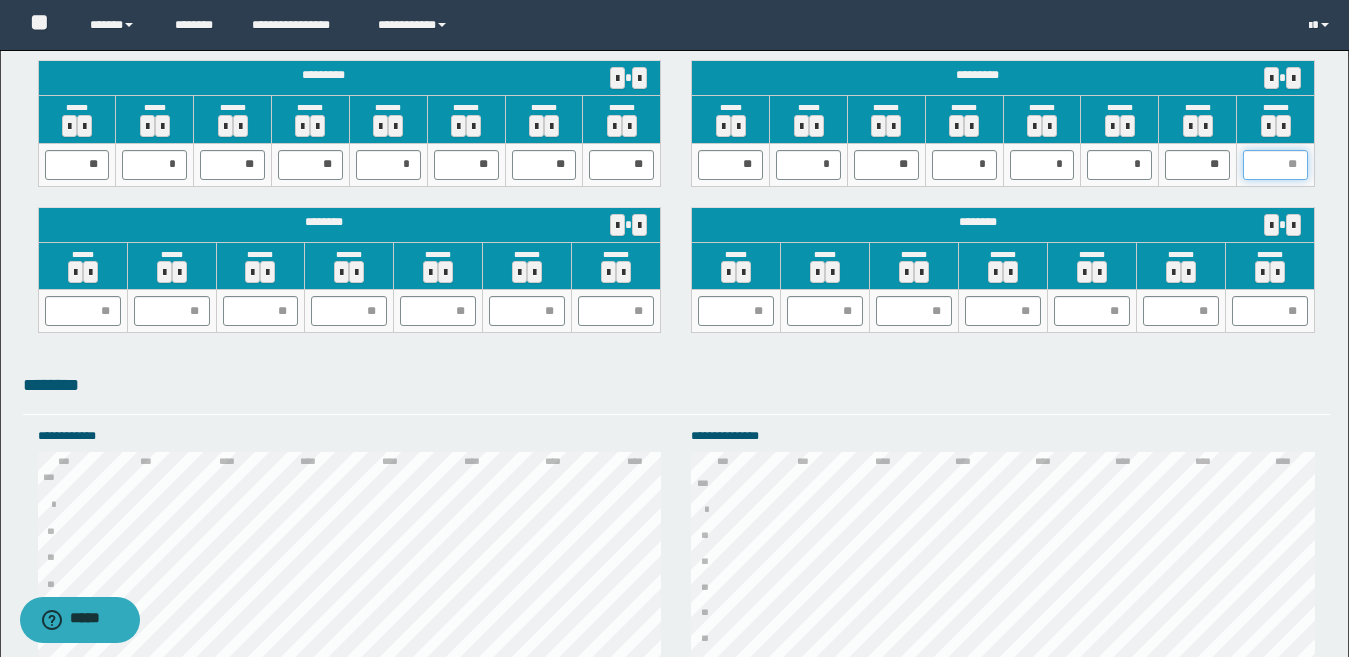 type on "*" 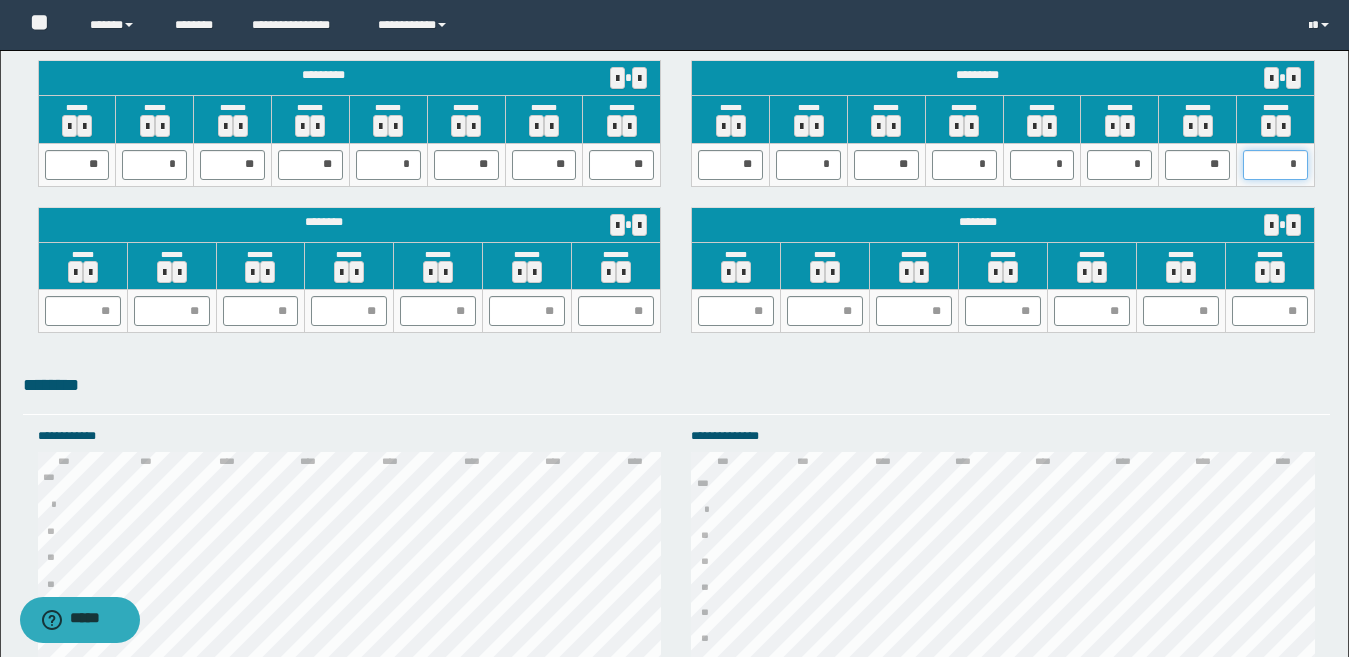 type on "**" 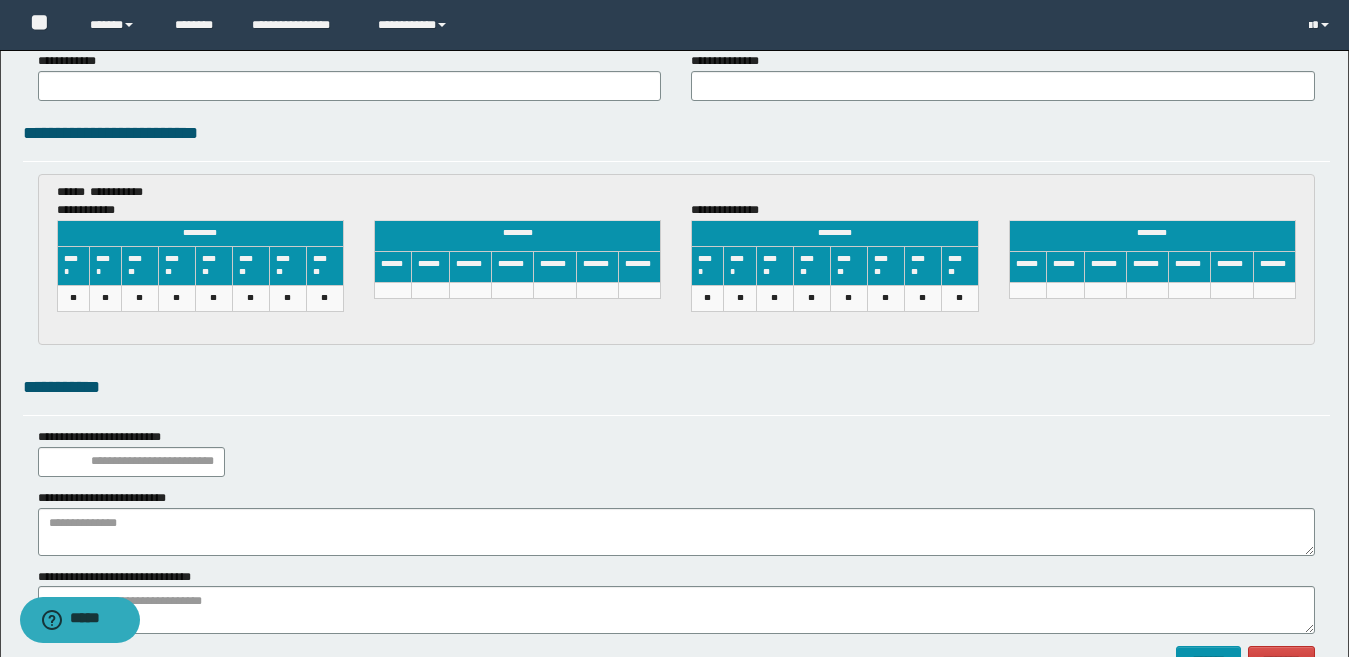 scroll, scrollTop: 2986, scrollLeft: 0, axis: vertical 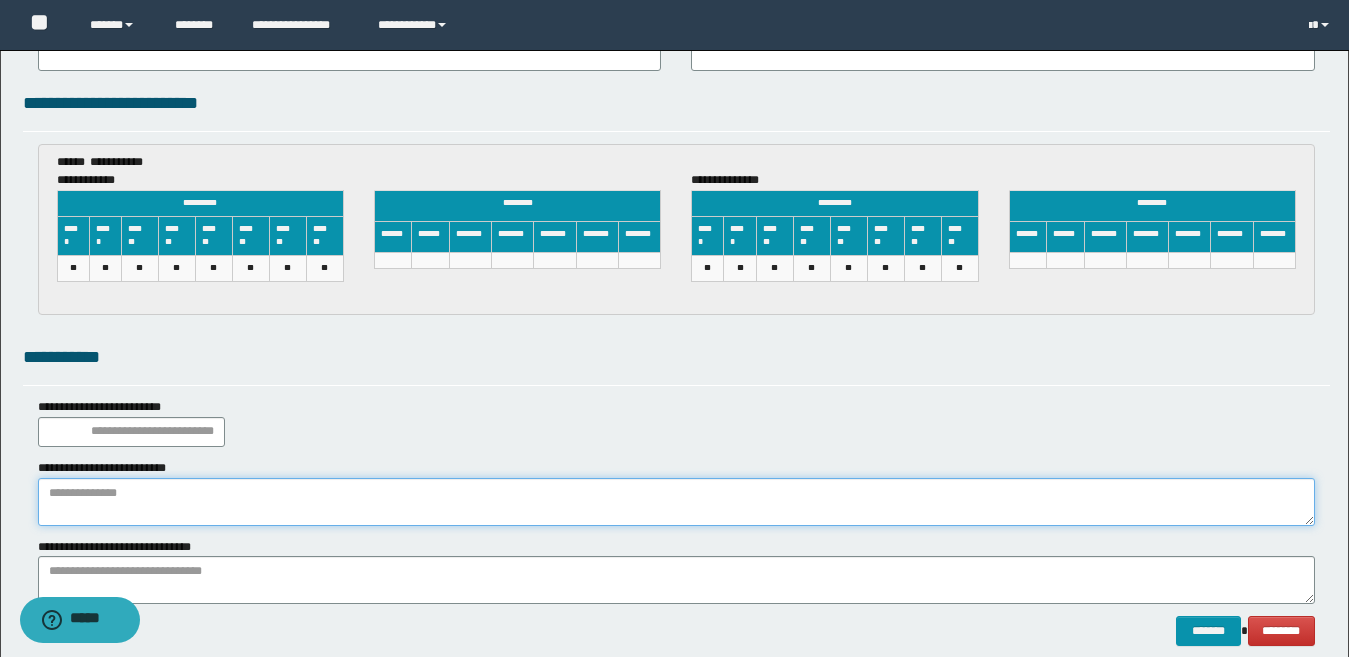 click at bounding box center (676, 502) 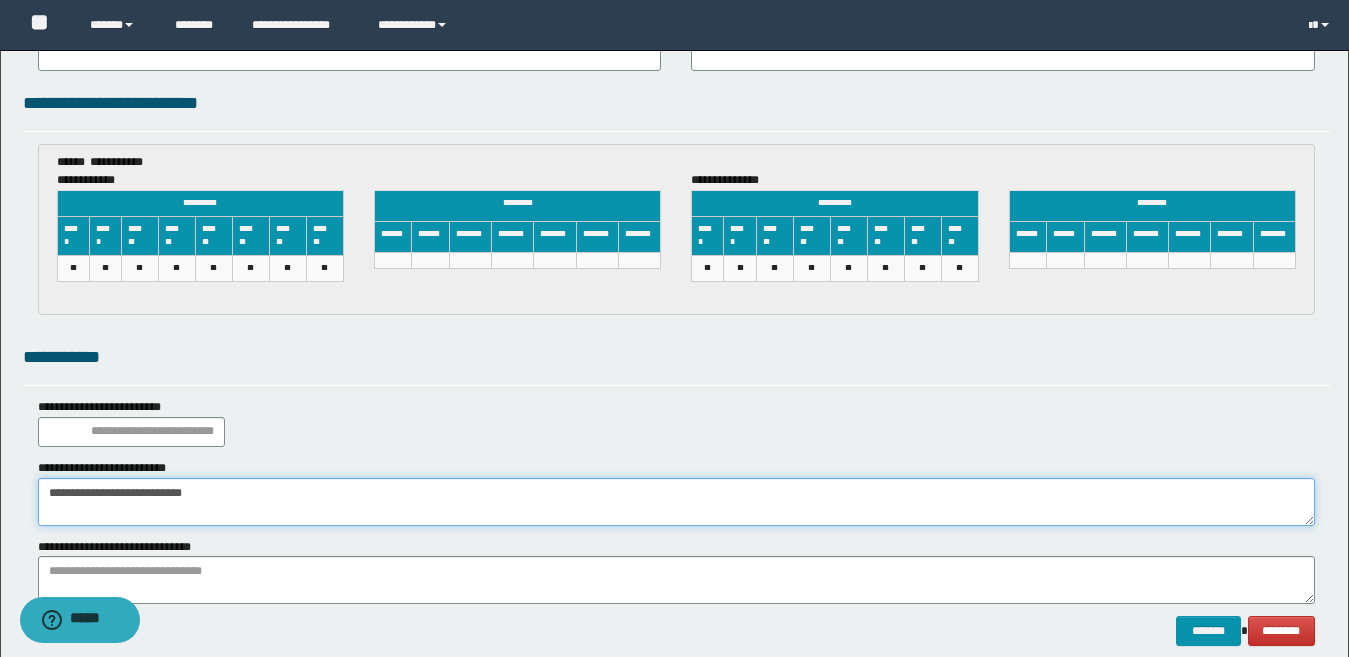 type on "**********" 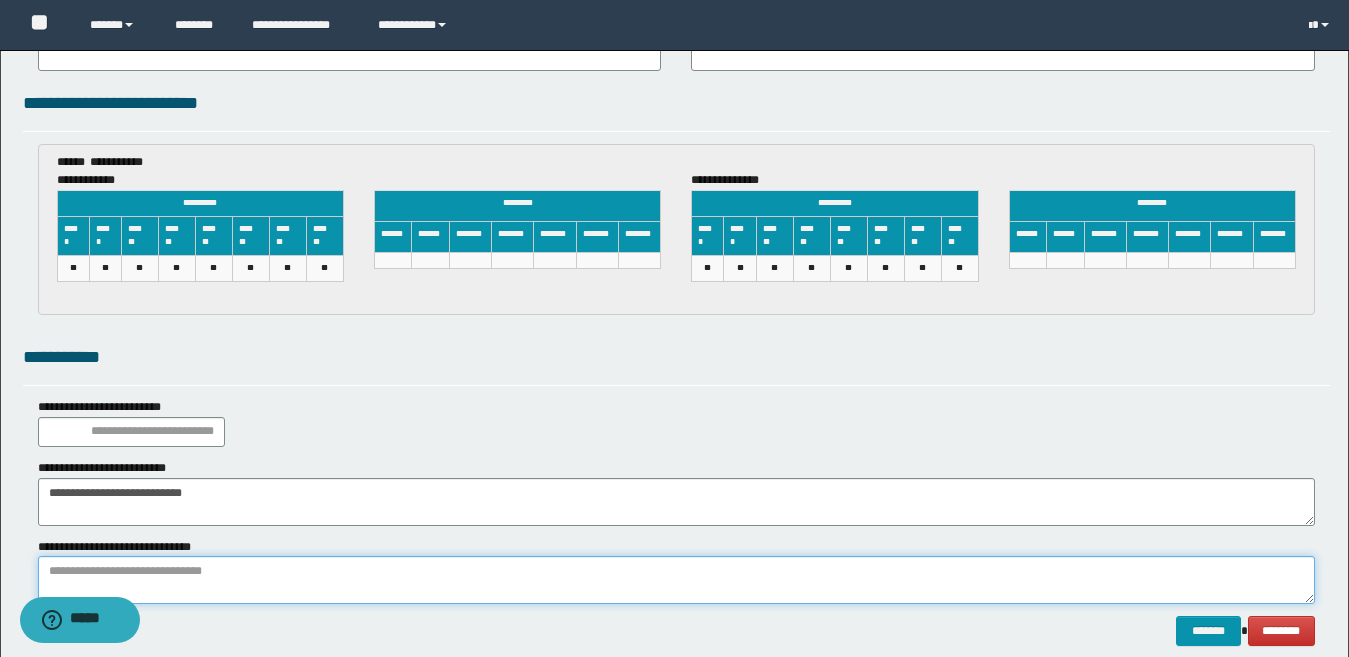 click at bounding box center [676, 580] 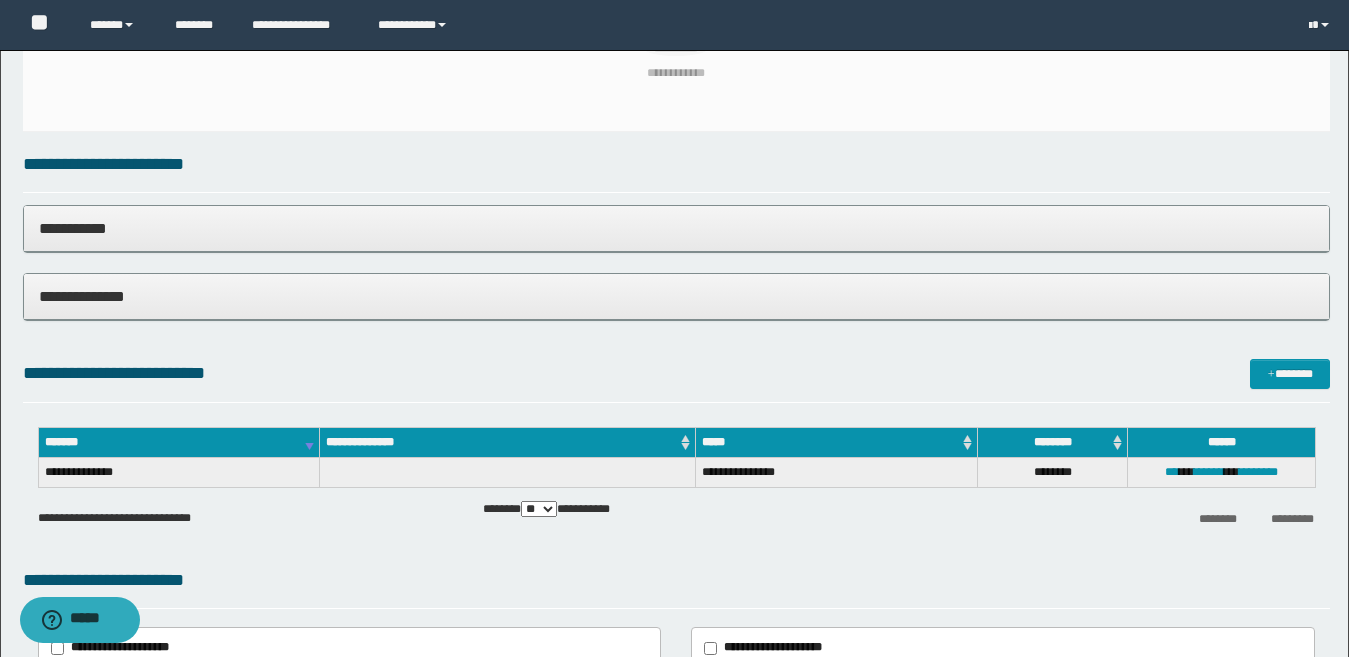 scroll, scrollTop: 694, scrollLeft: 0, axis: vertical 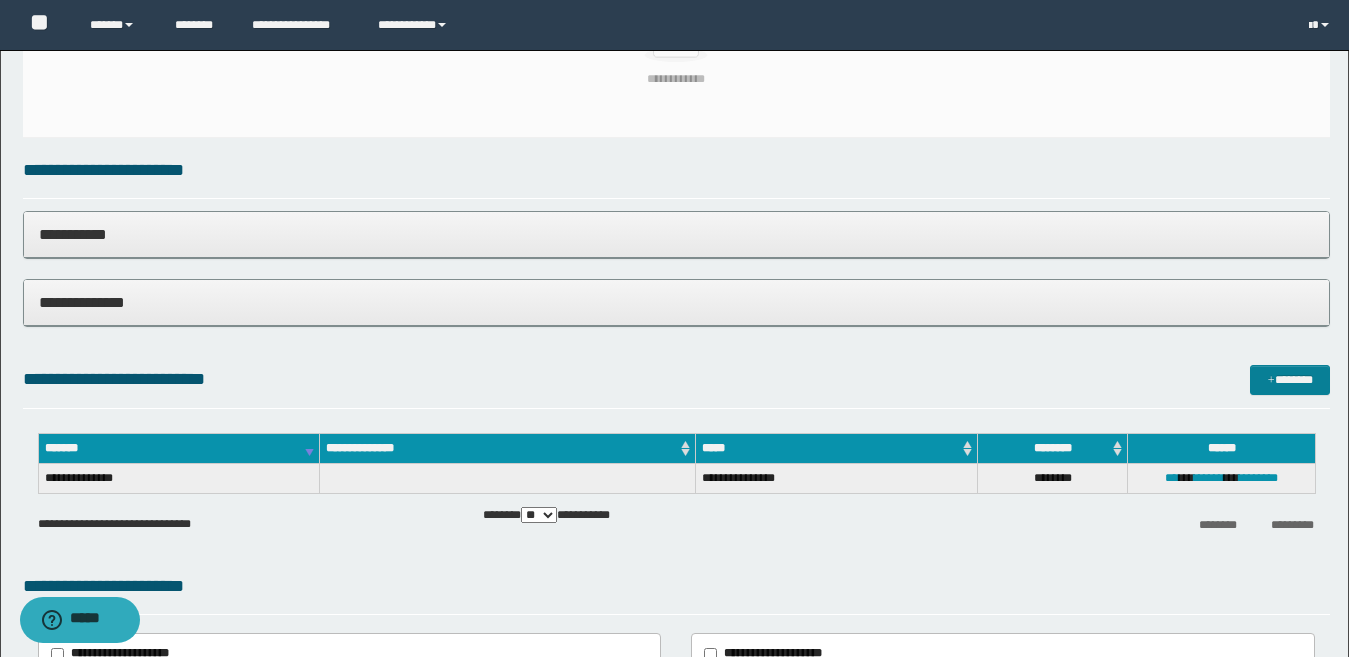 type on "**********" 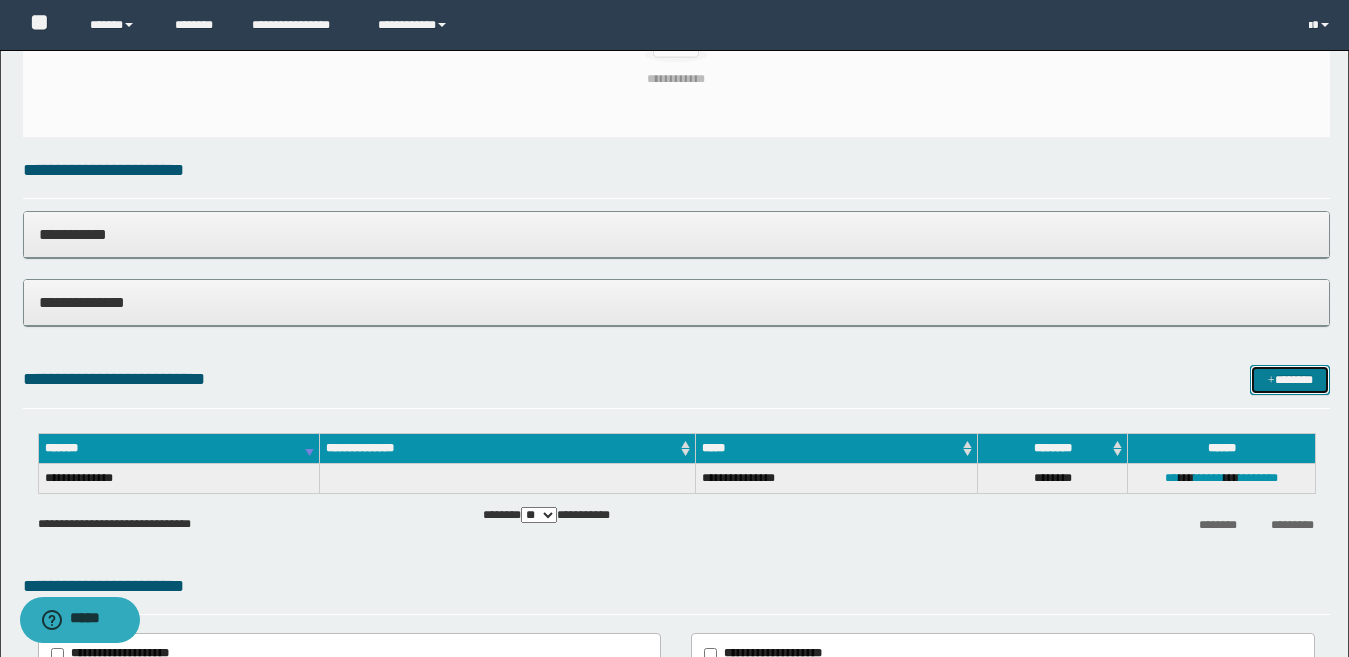 click on "*******" at bounding box center (1290, 380) 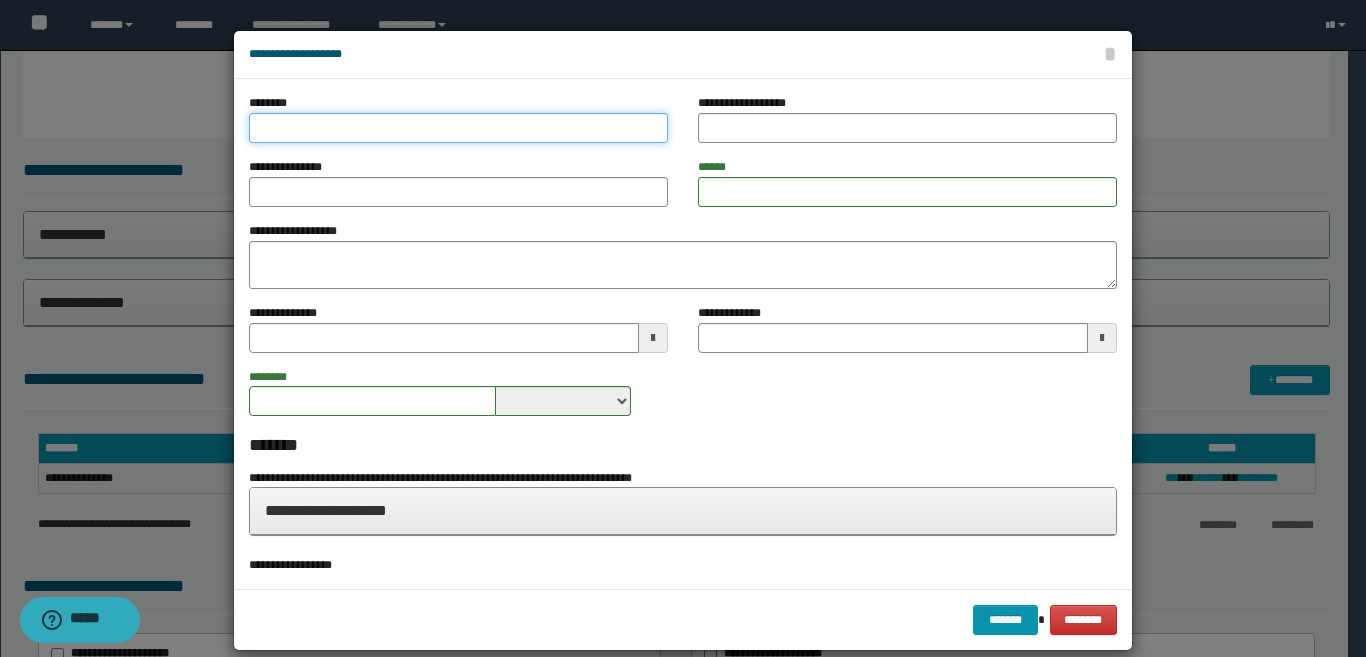click on "********" at bounding box center [458, 128] 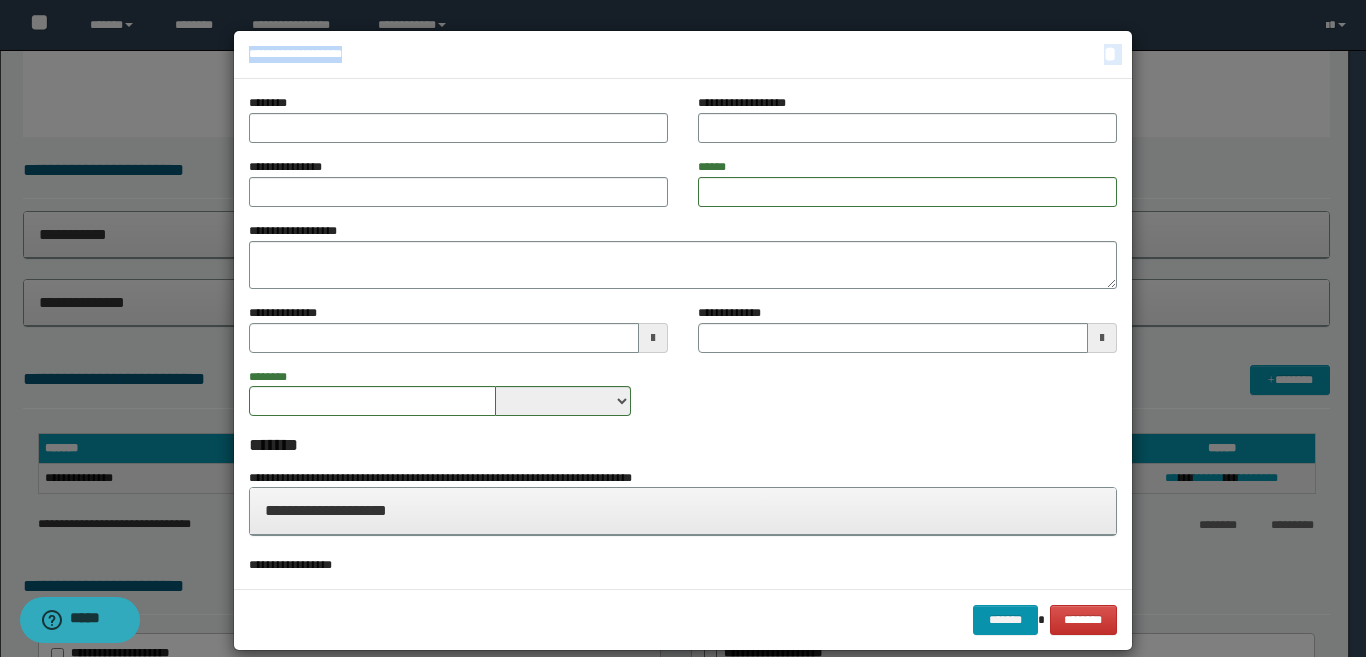 click on "**********" at bounding box center (683, 55) 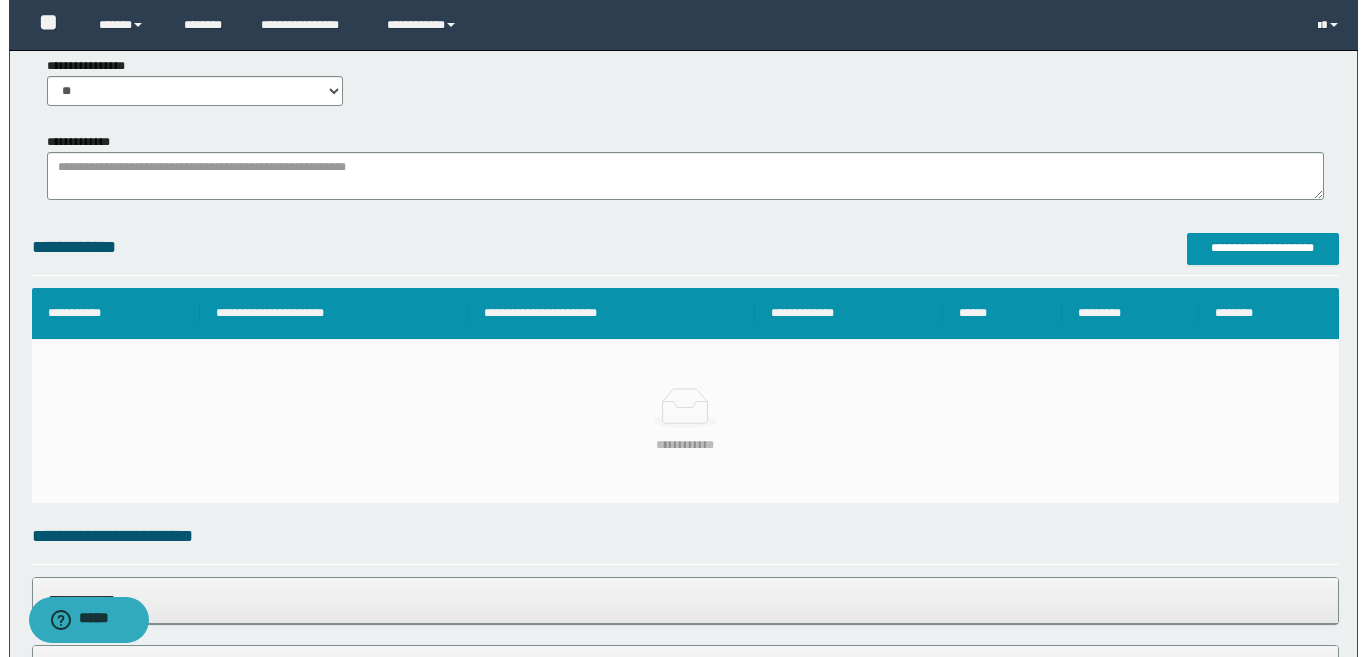 scroll, scrollTop: 340, scrollLeft: 0, axis: vertical 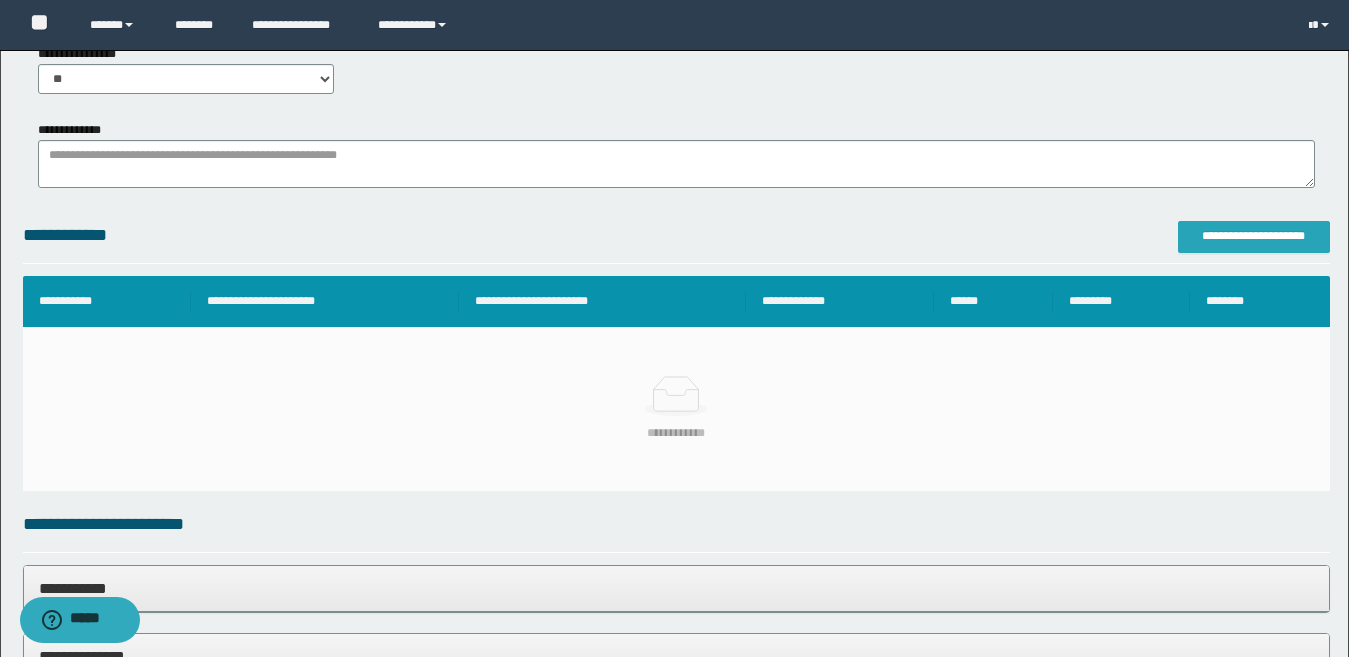 click on "**********" at bounding box center [1254, 236] 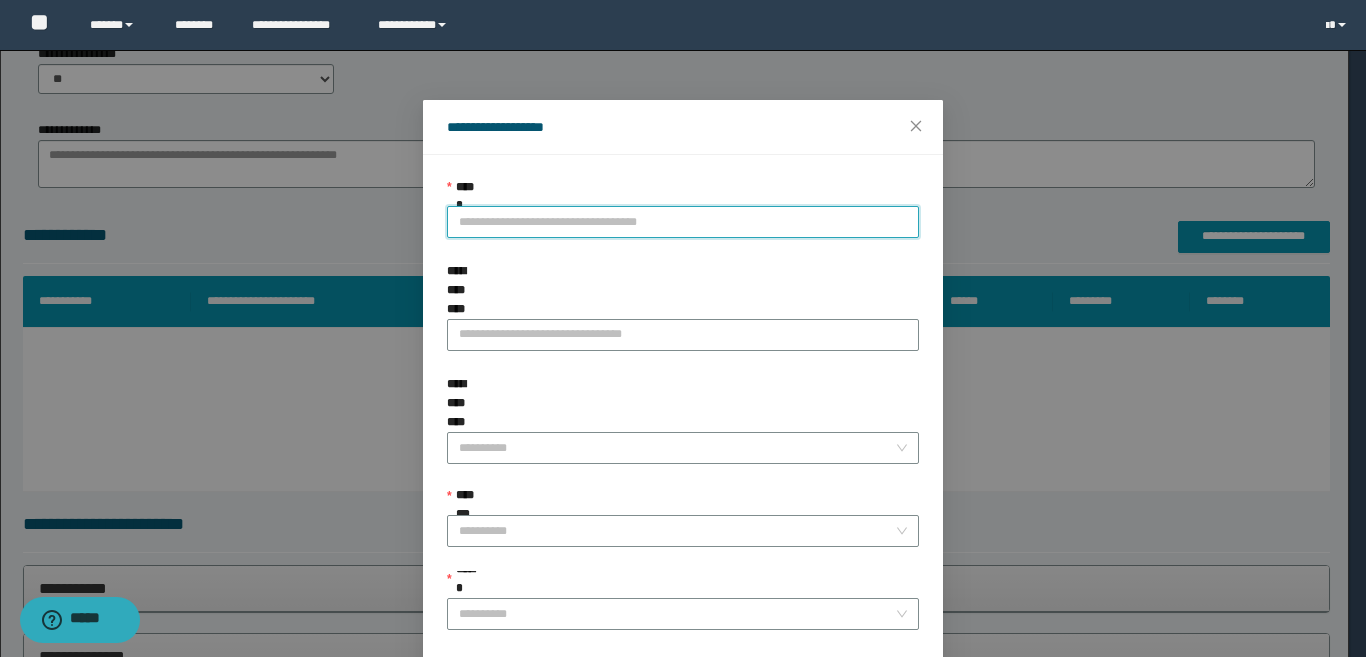 click on "**********" at bounding box center (683, 222) 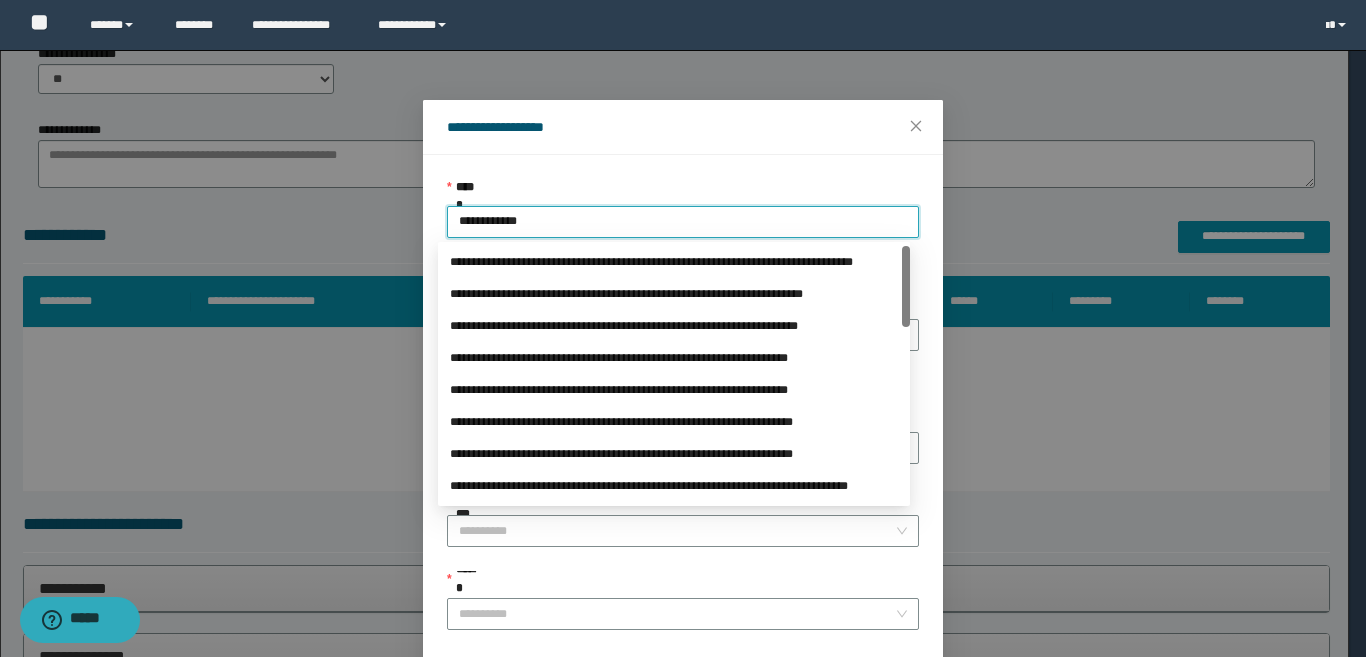 type on "**********" 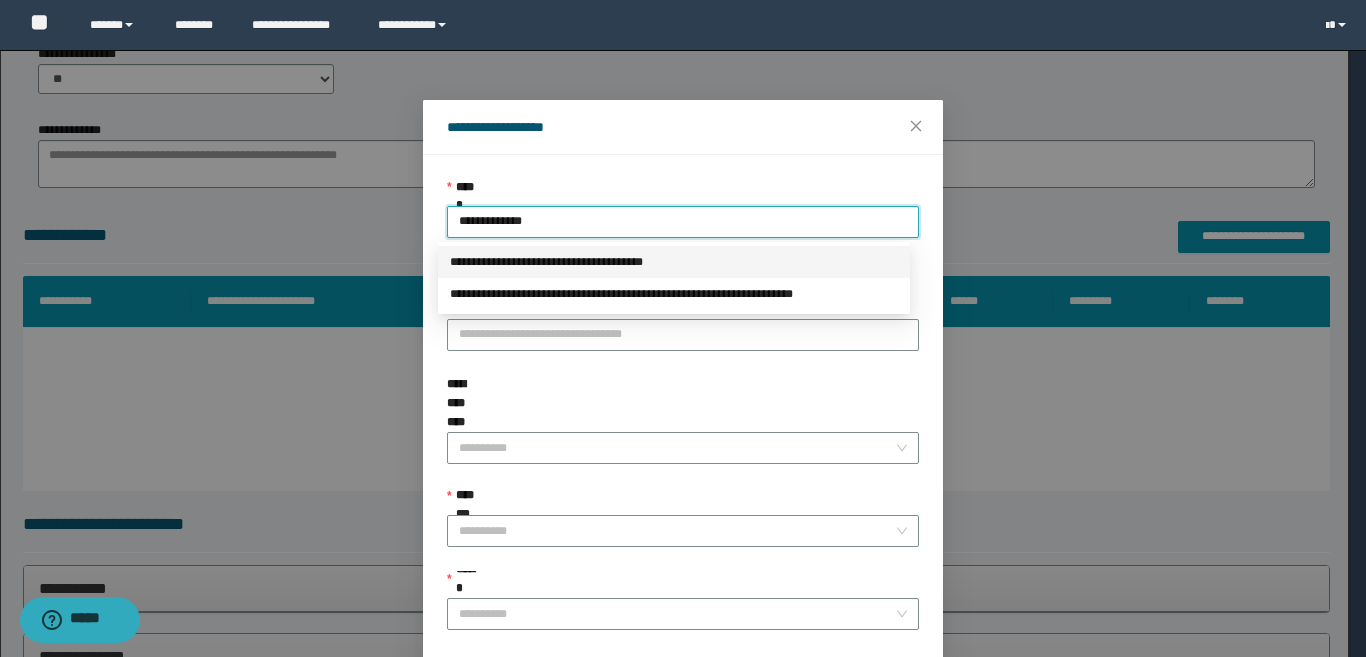 click on "**********" at bounding box center [674, 262] 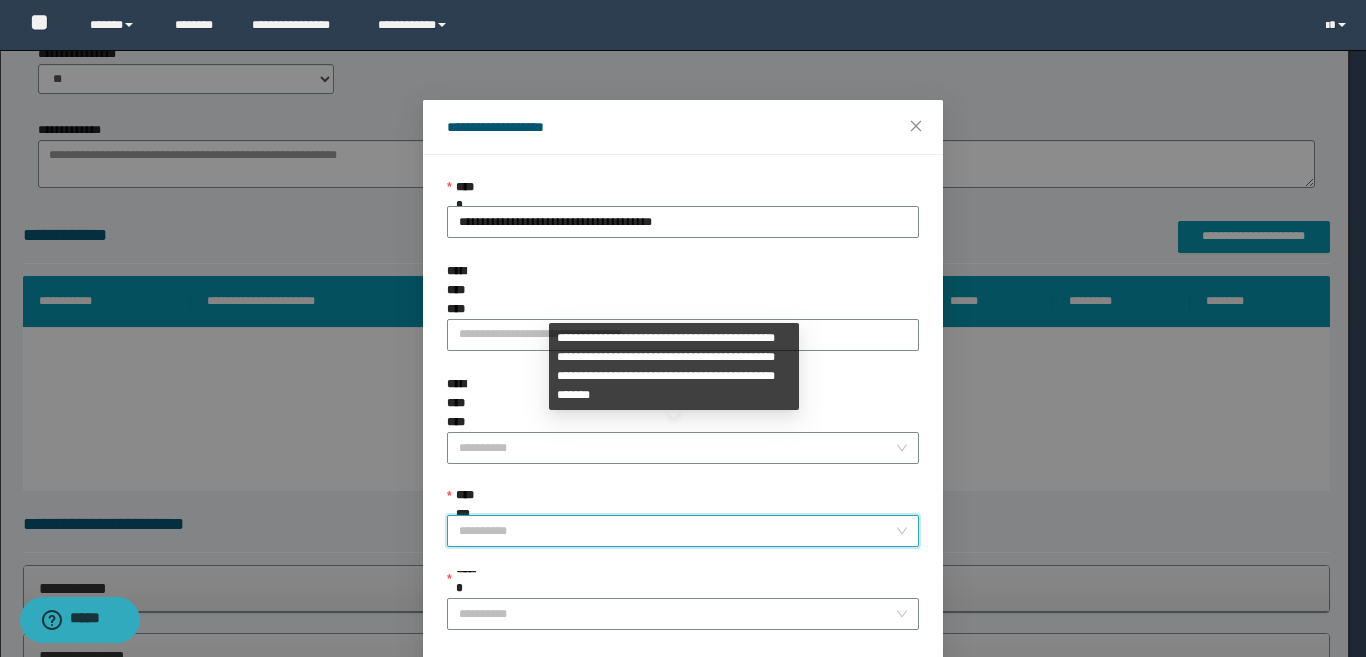 click on "**********" at bounding box center (677, 531) 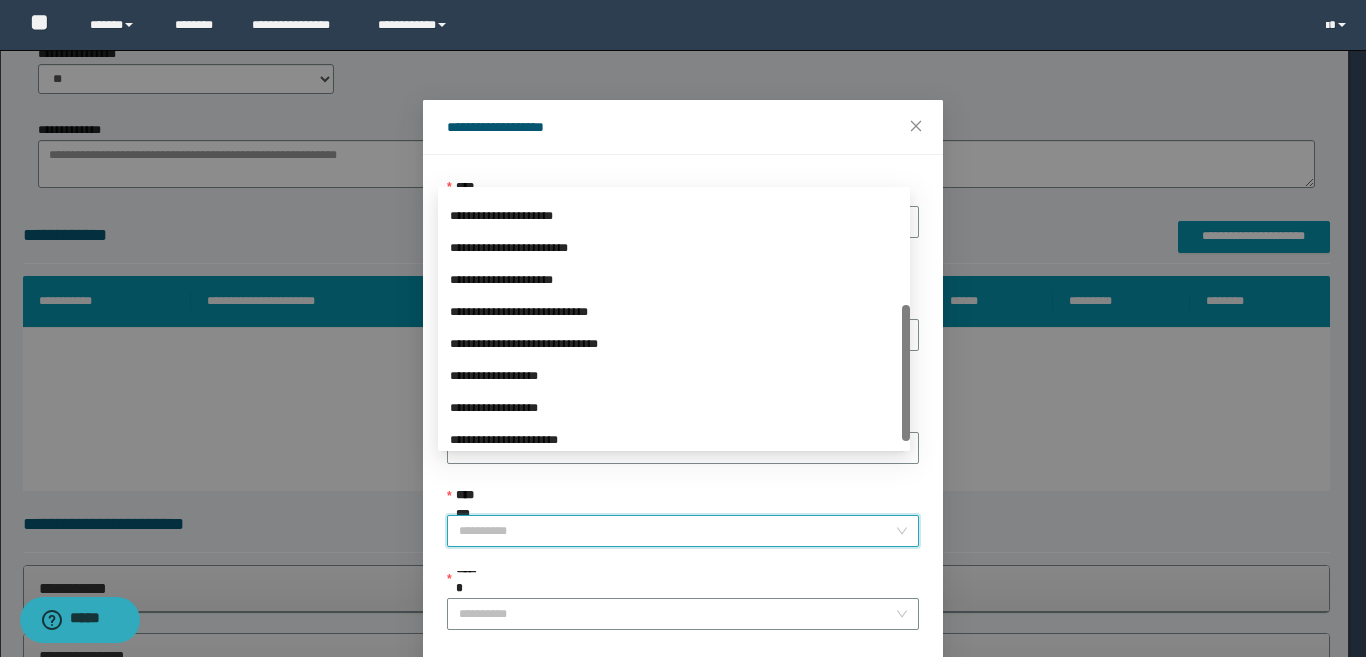 scroll, scrollTop: 219, scrollLeft: 0, axis: vertical 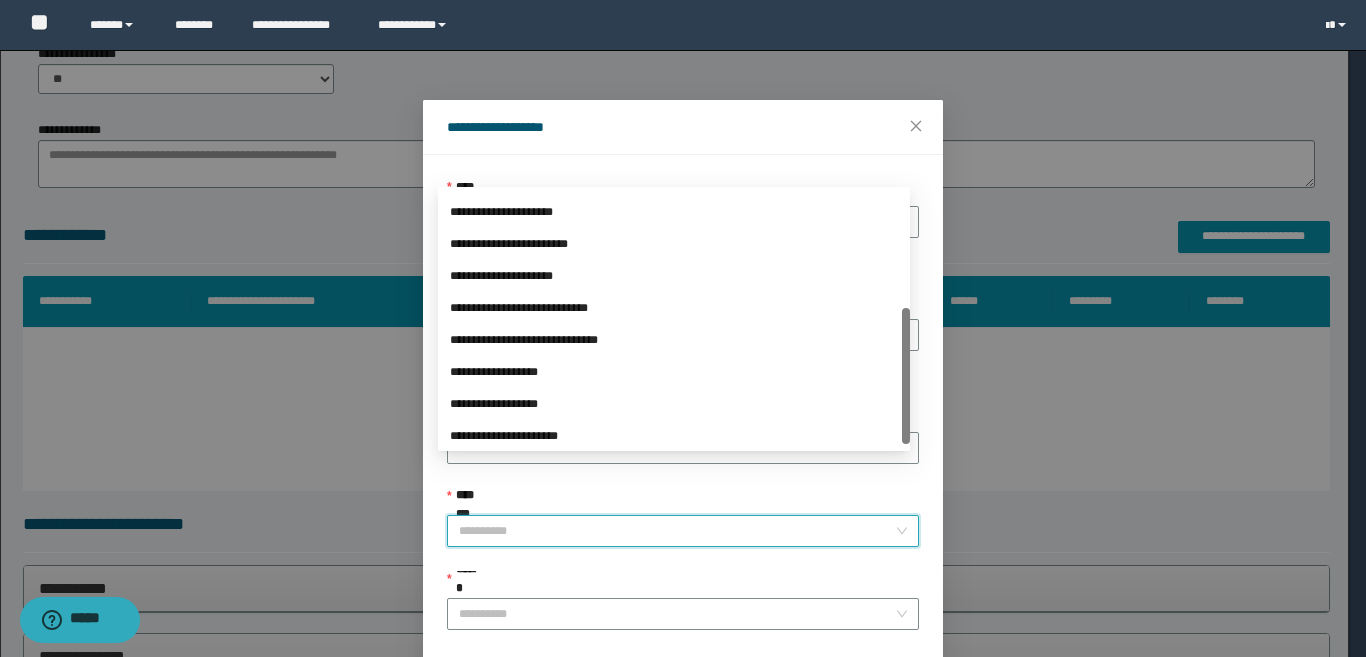 drag, startPoint x: 904, startPoint y: 244, endPoint x: 914, endPoint y: 361, distance: 117.426575 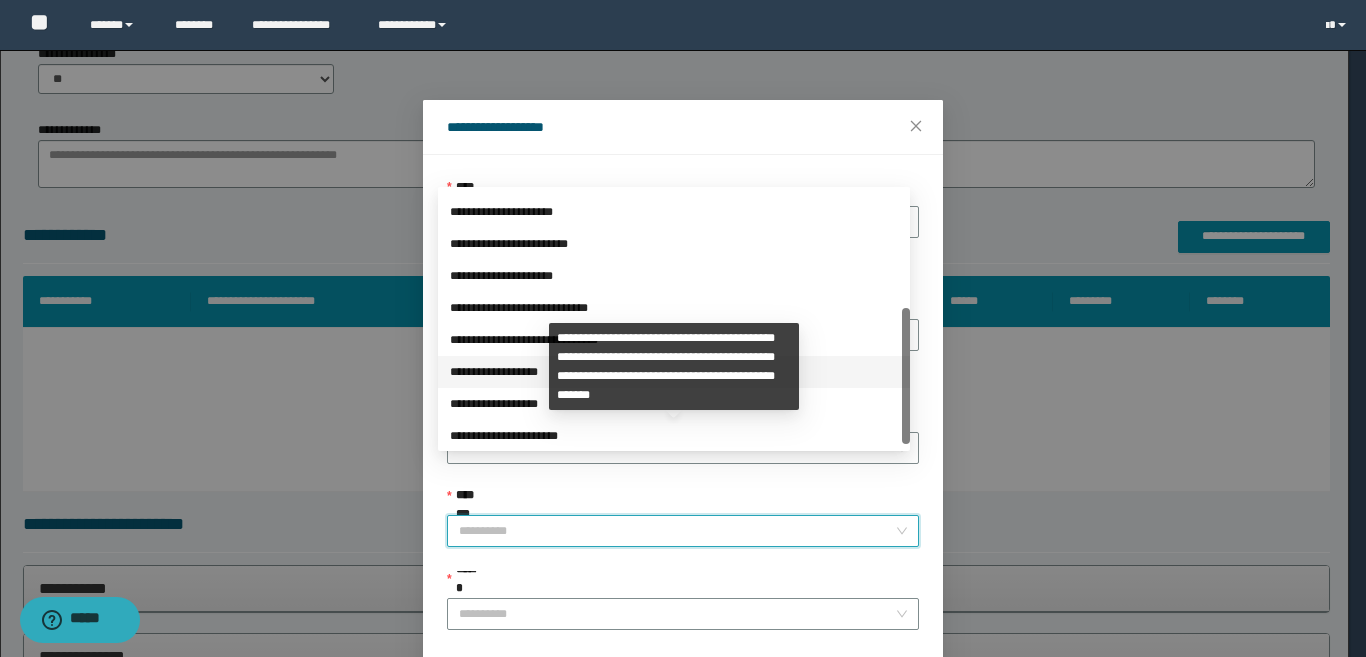 click on "**********" at bounding box center (674, 372) 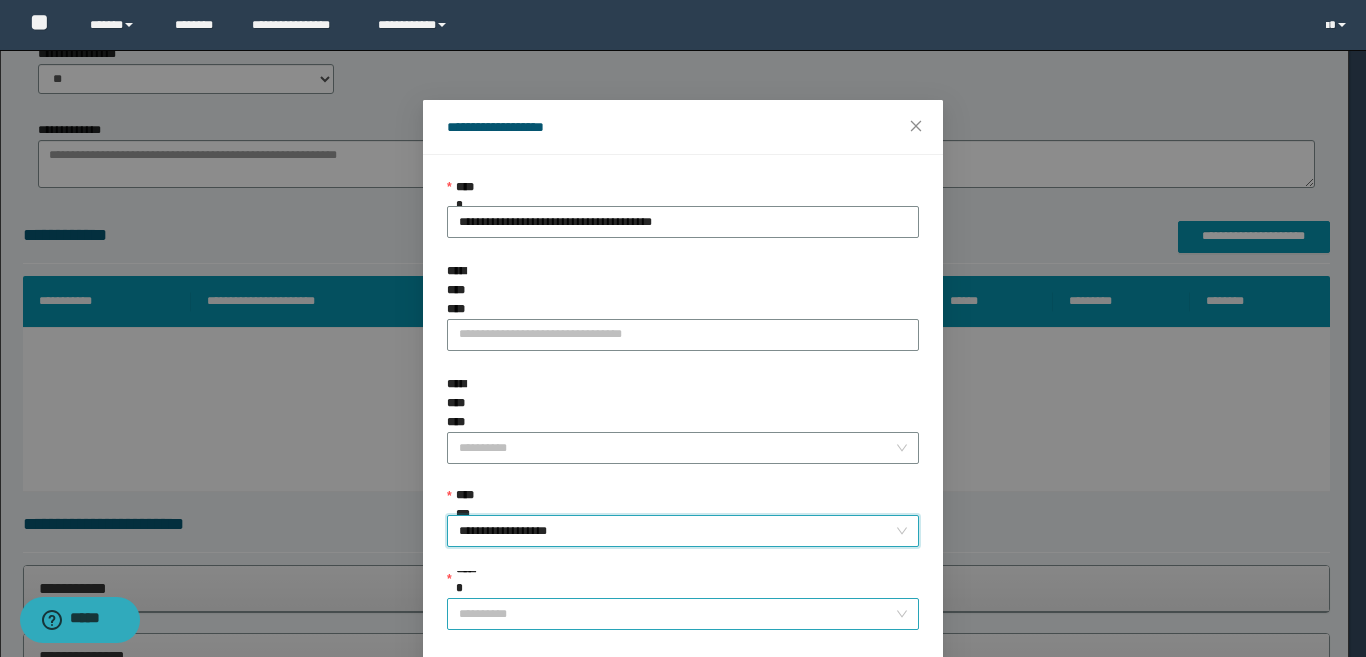 click on "******" at bounding box center (677, 614) 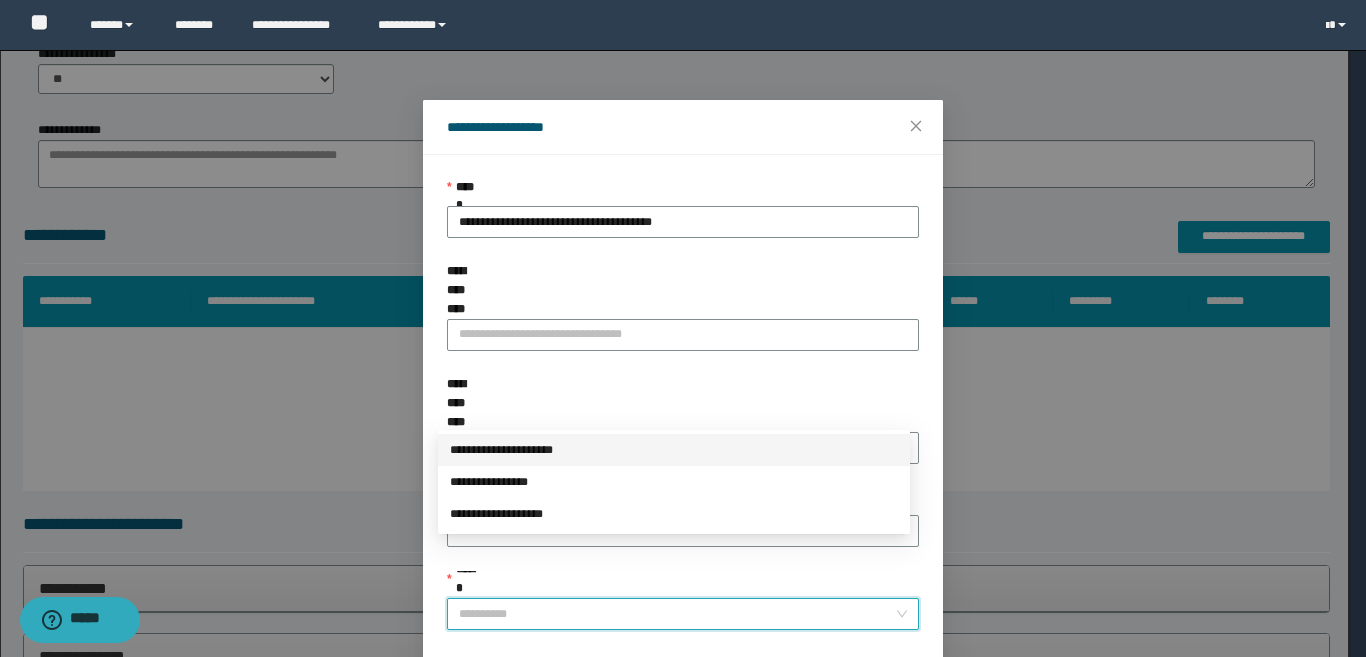 click on "**********" at bounding box center (674, 450) 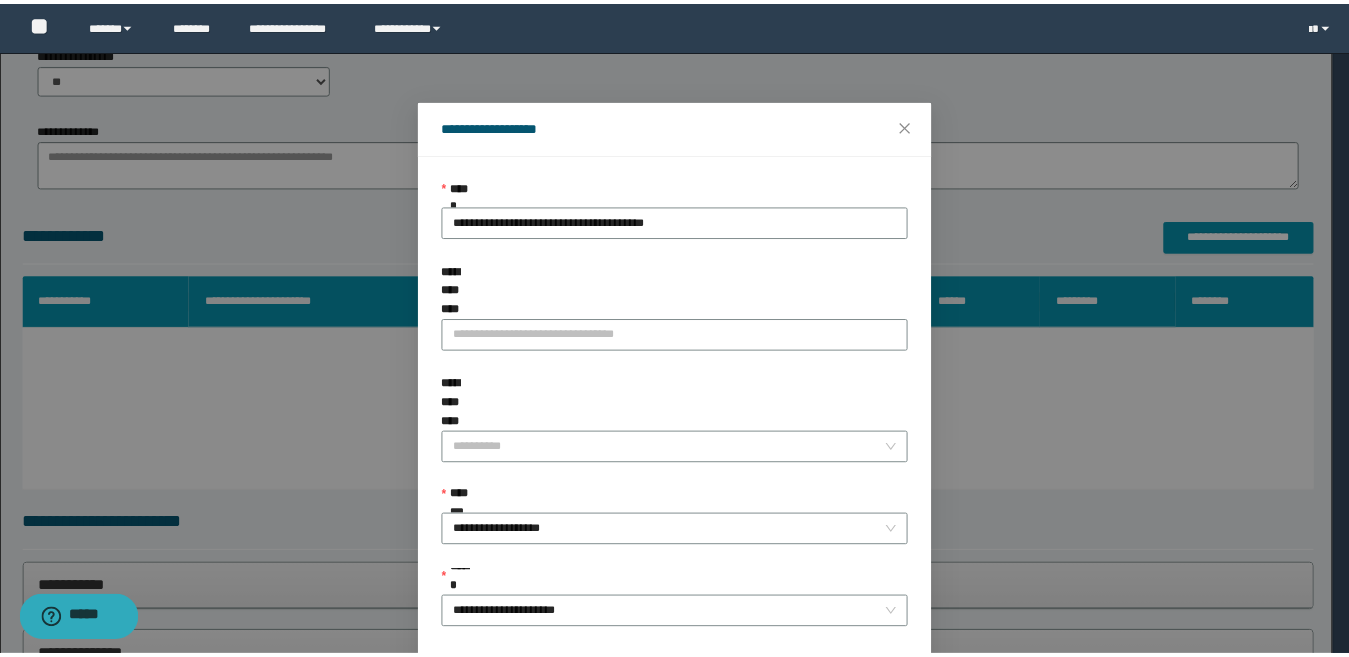 scroll, scrollTop: 95, scrollLeft: 0, axis: vertical 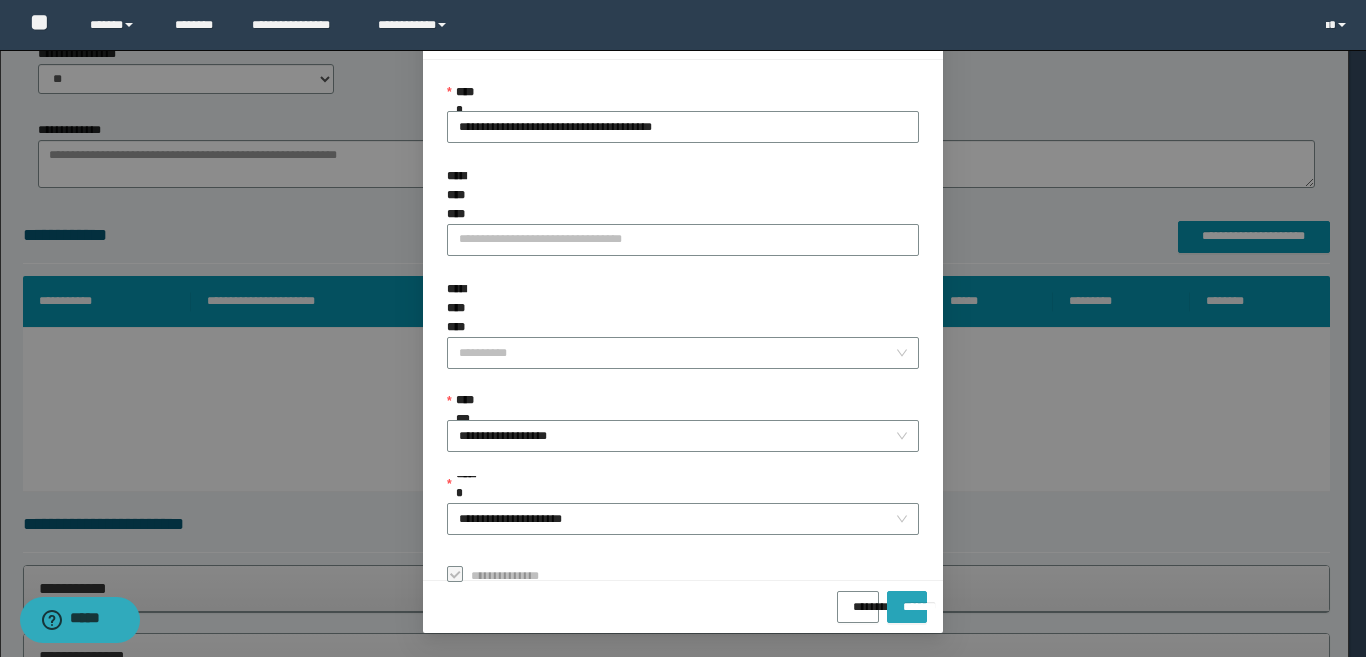 click on "*******" at bounding box center [907, 600] 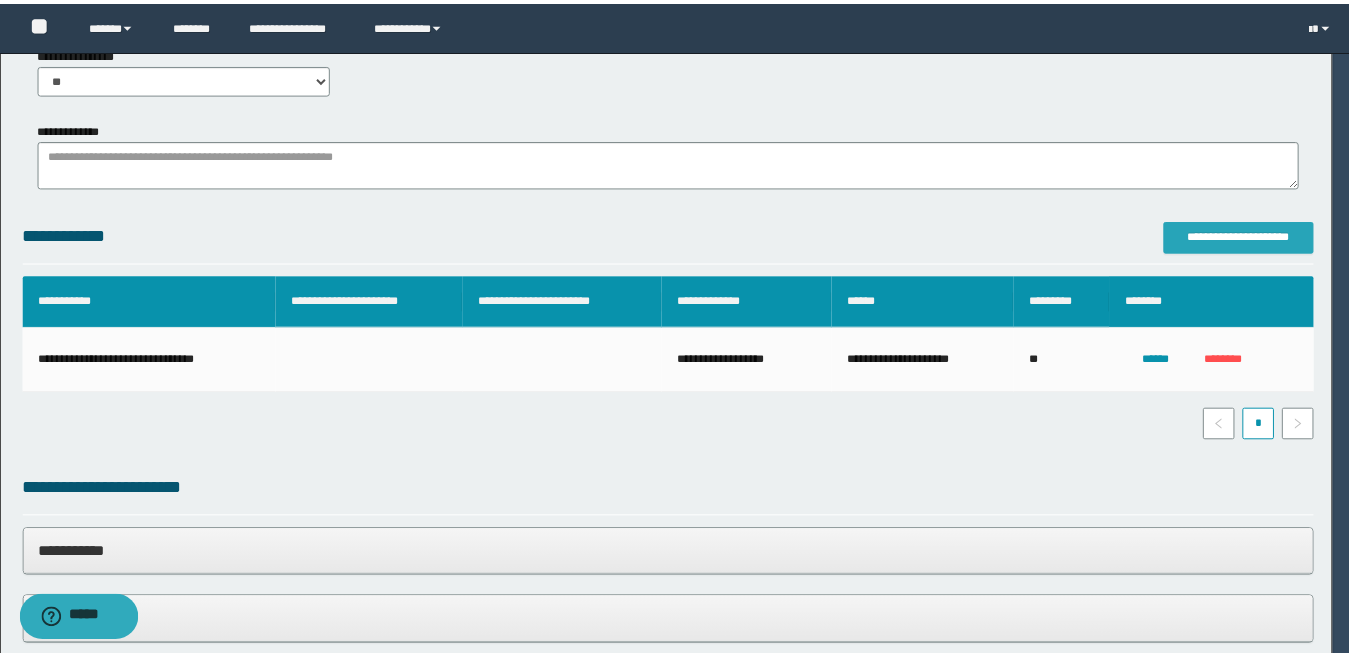 scroll, scrollTop: 0, scrollLeft: 0, axis: both 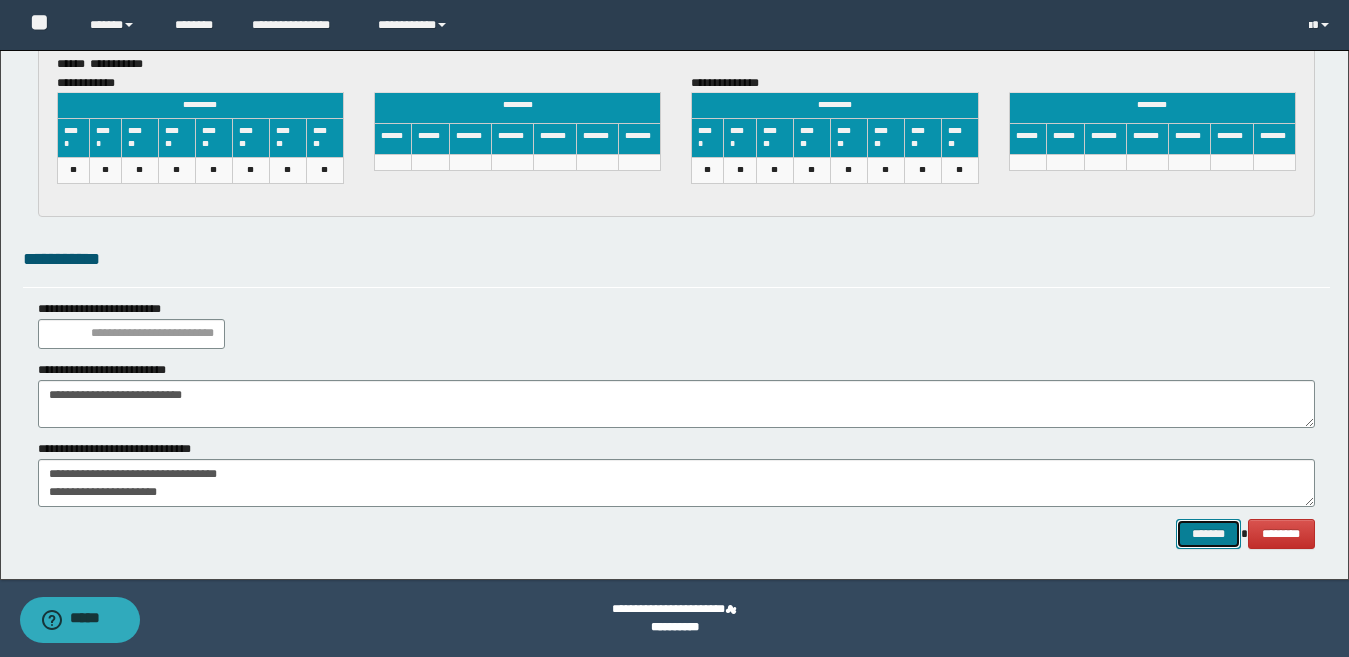 click on "*******" at bounding box center (1208, 534) 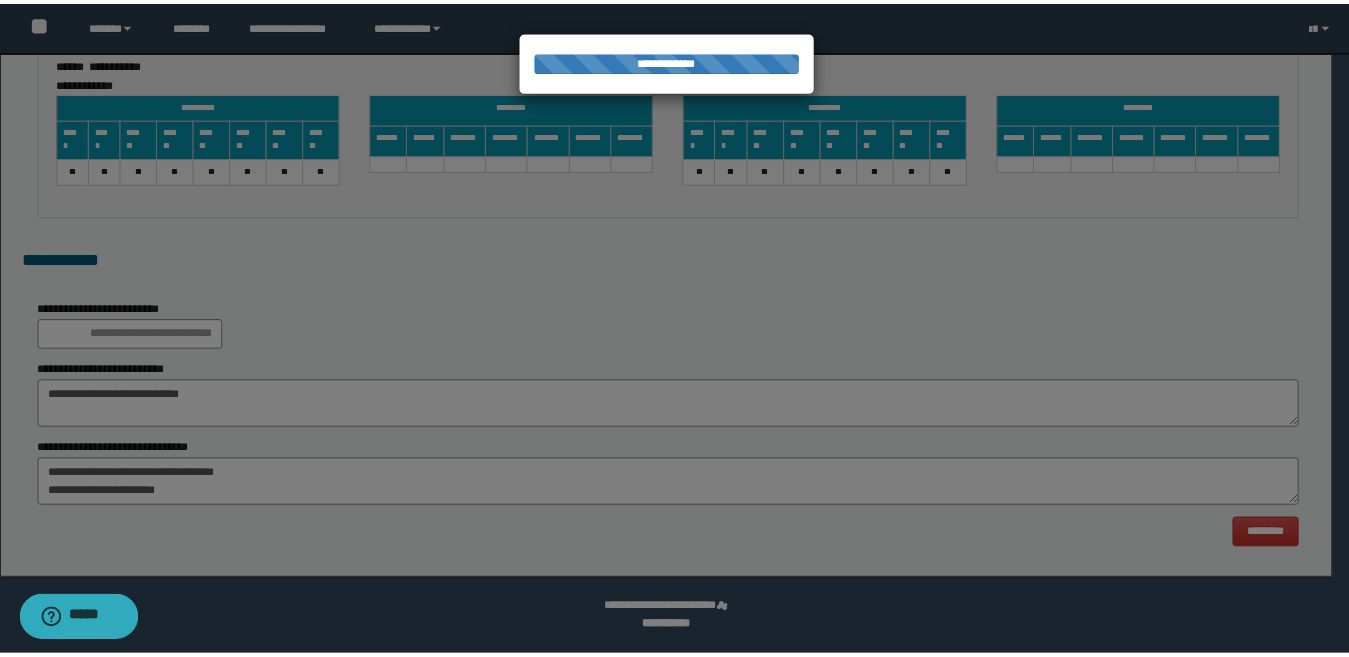 scroll, scrollTop: 0, scrollLeft: 0, axis: both 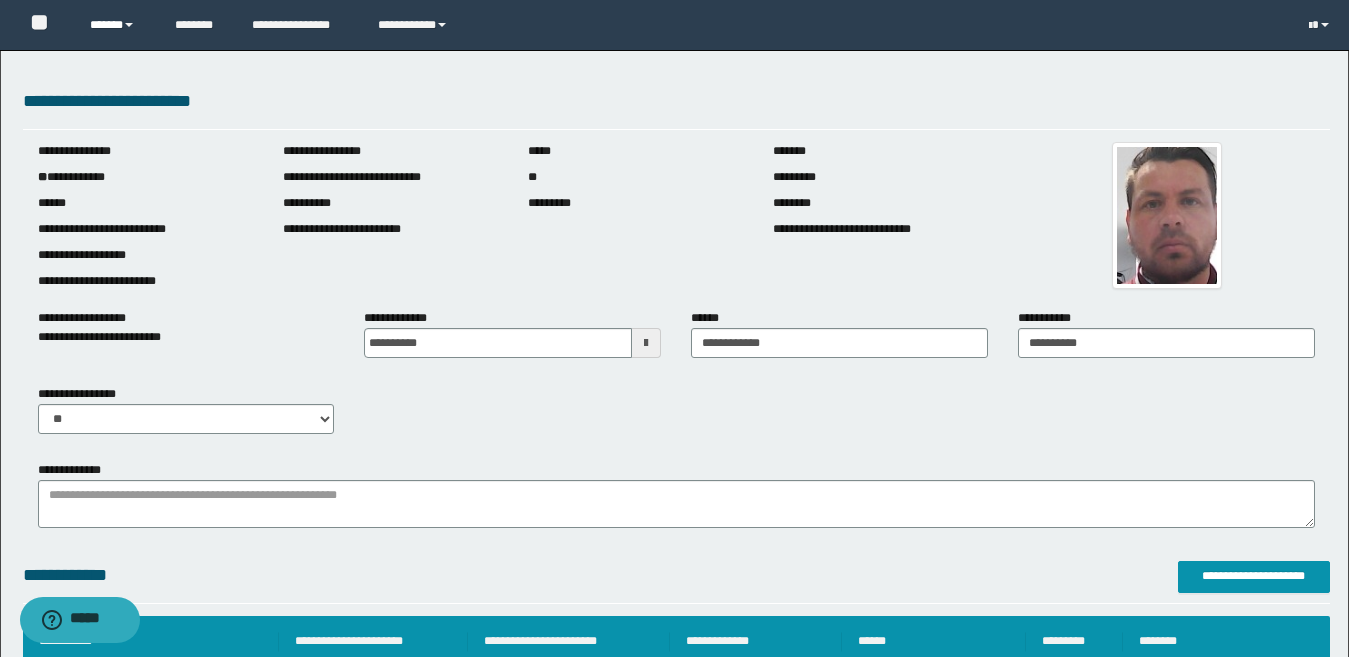 click at bounding box center [129, 25] 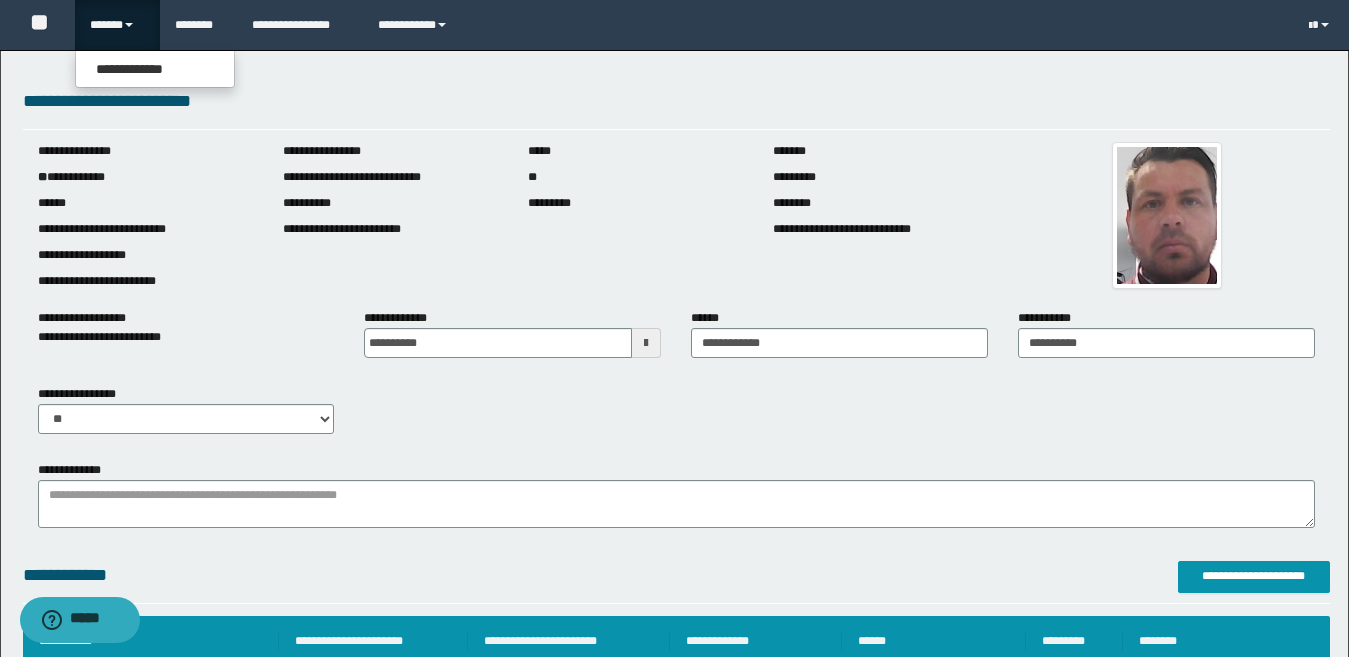 click on "**********" at bounding box center (155, 69) 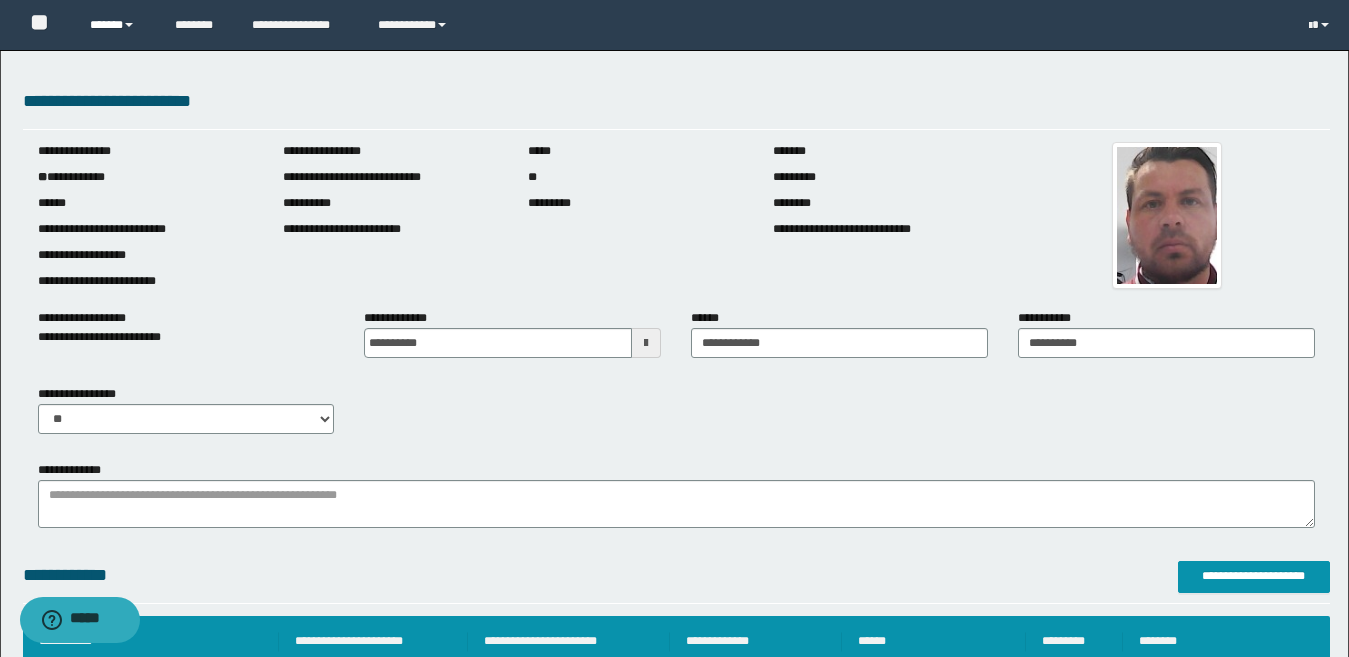click on "******" at bounding box center (117, 25) 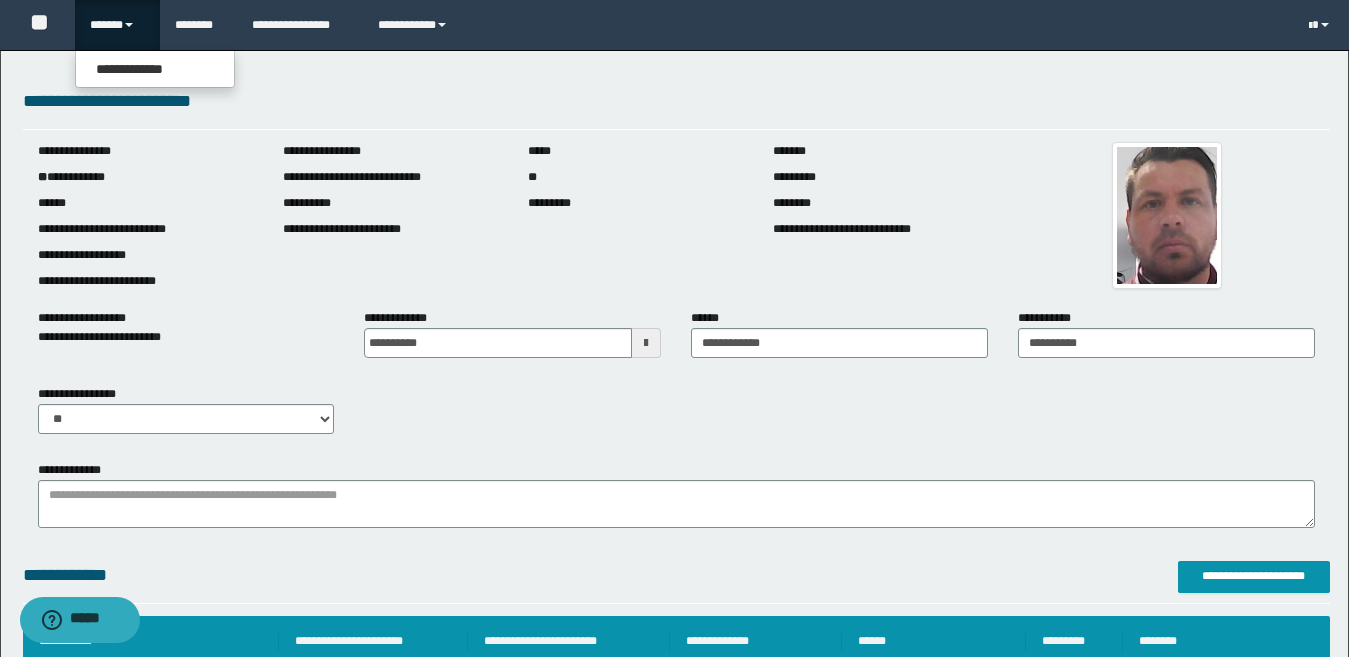 click on "**********" at bounding box center (676, 101) 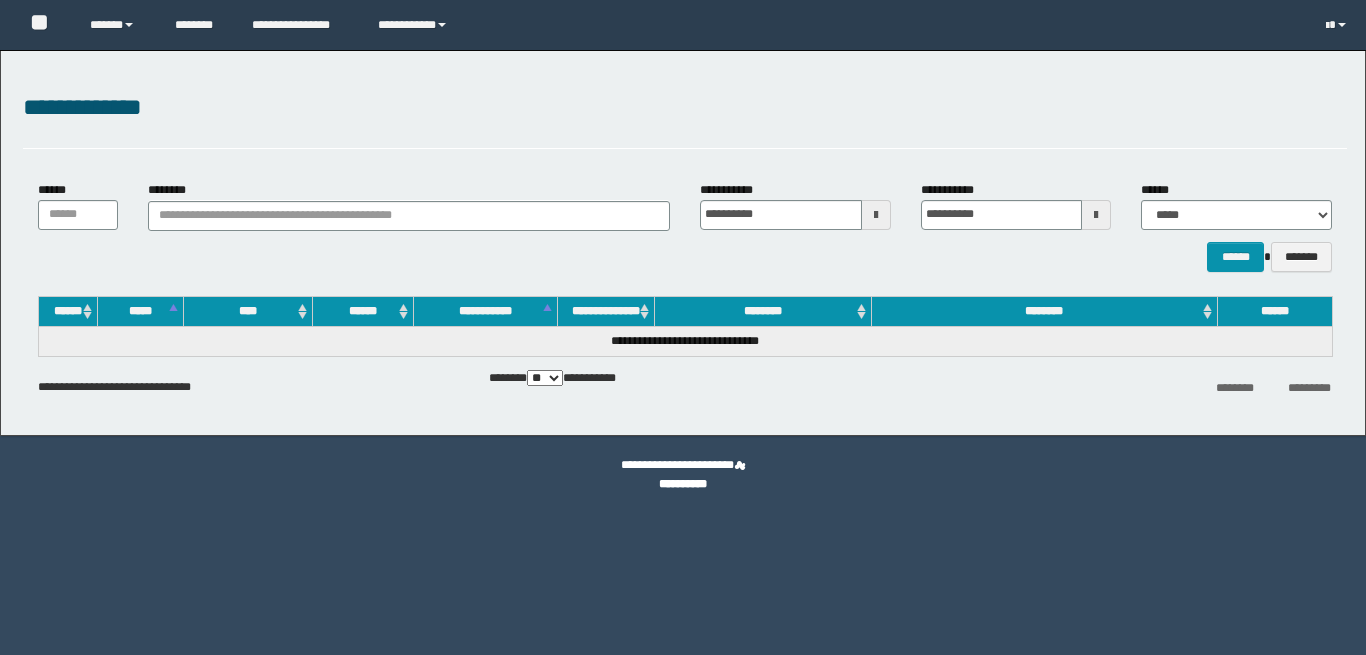 scroll, scrollTop: 0, scrollLeft: 0, axis: both 